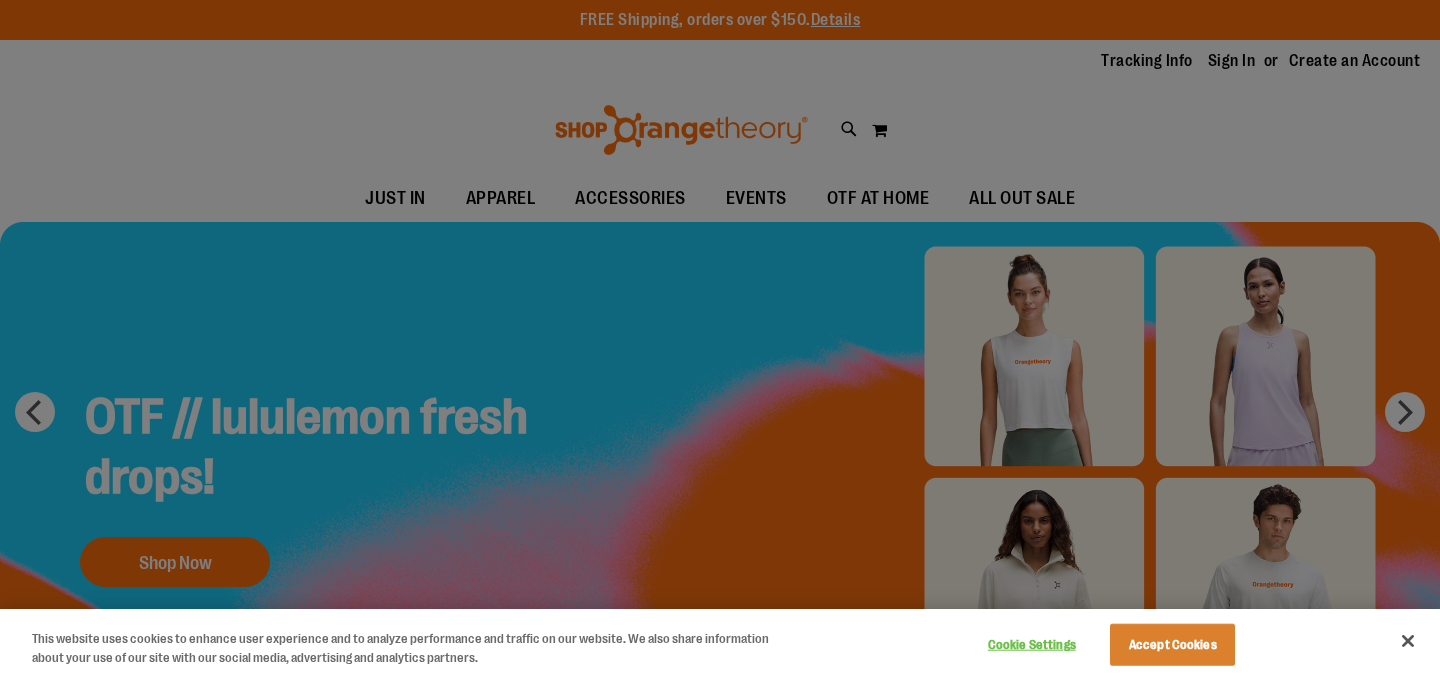 scroll, scrollTop: 0, scrollLeft: 0, axis: both 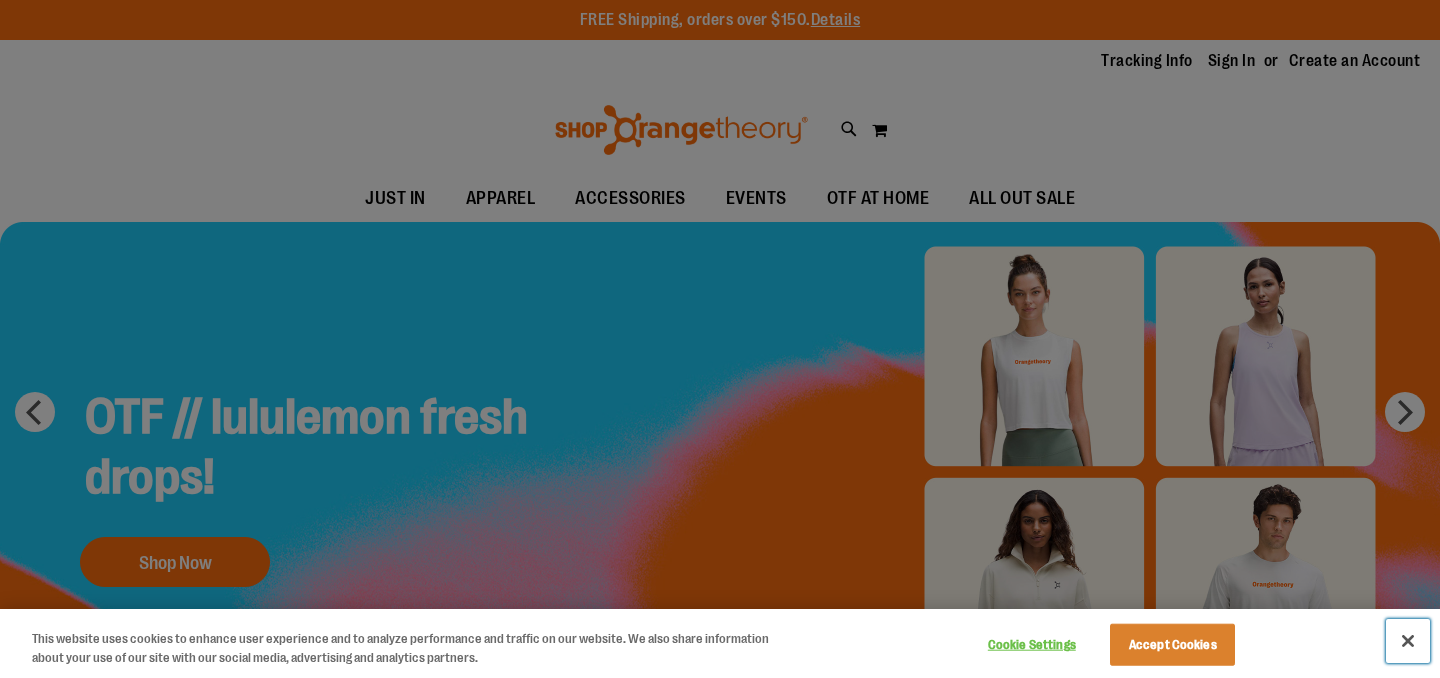 click at bounding box center (1408, 641) 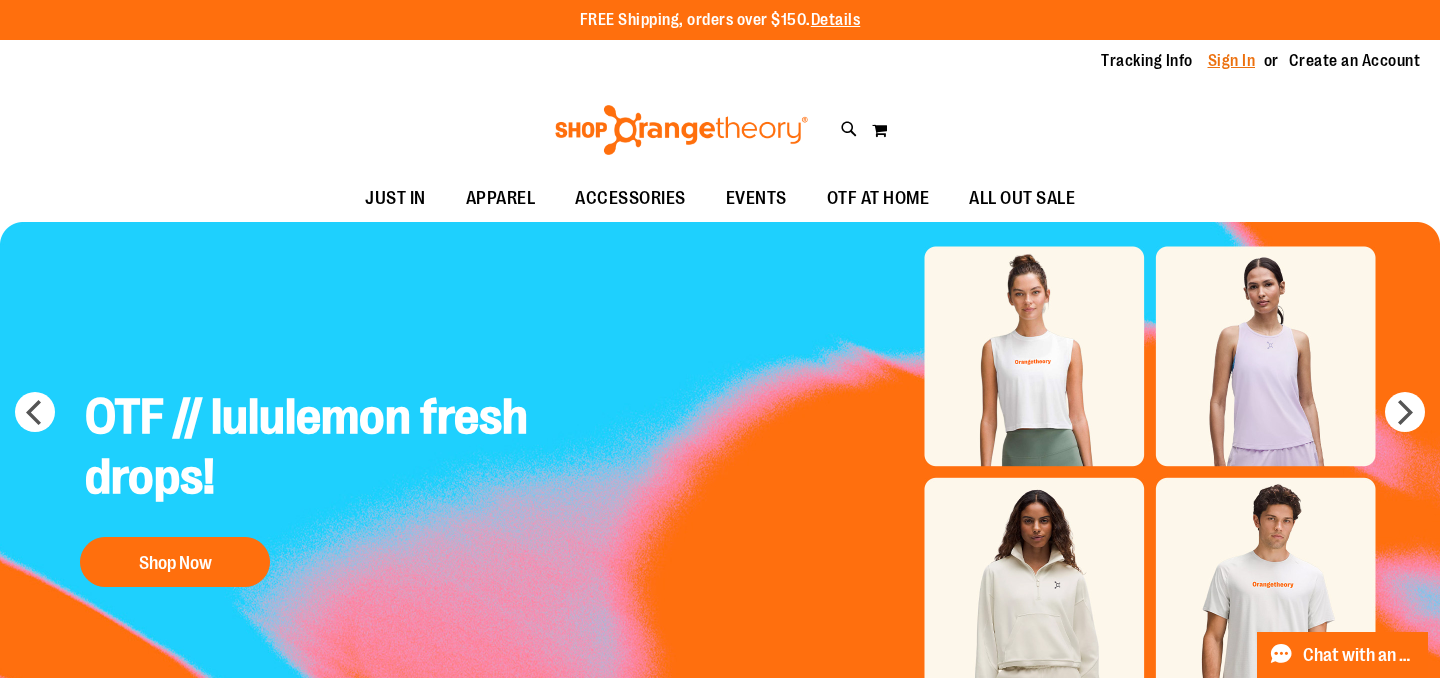 click on "Sign In" at bounding box center (1232, 61) 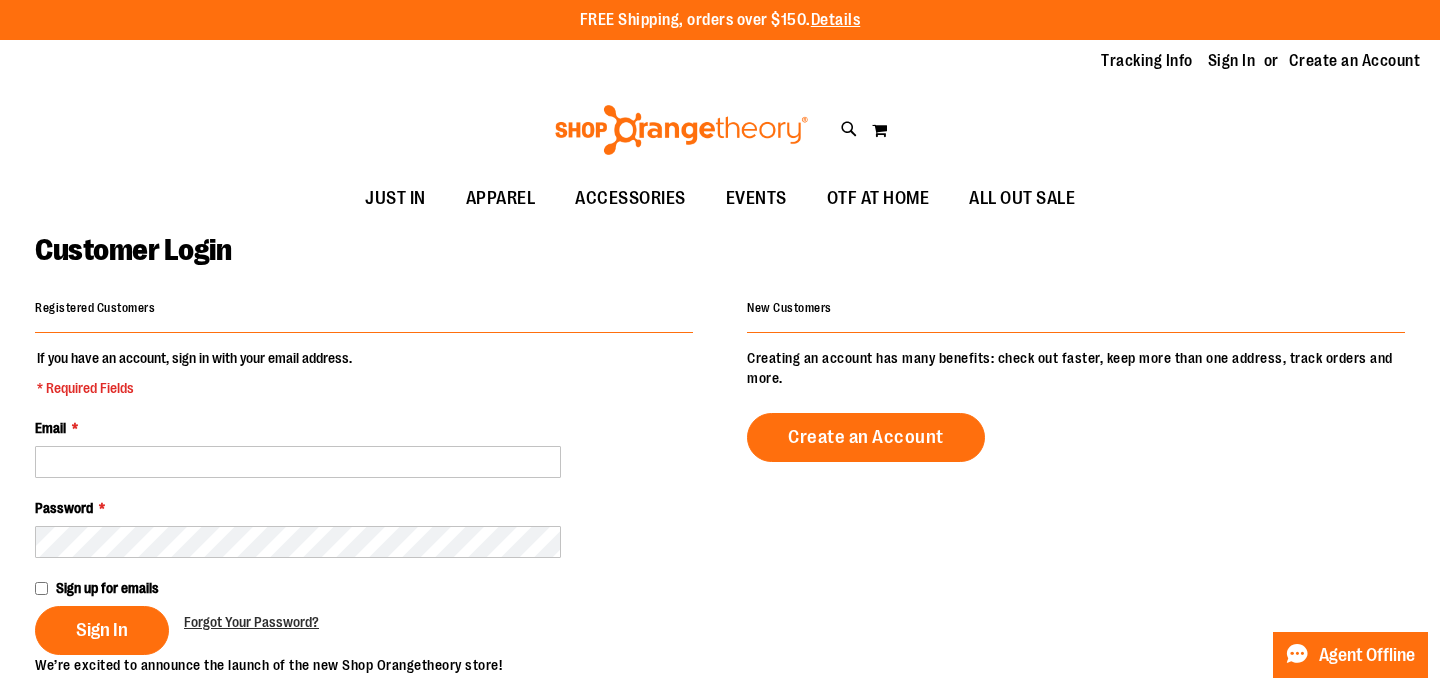 scroll, scrollTop: 0, scrollLeft: 0, axis: both 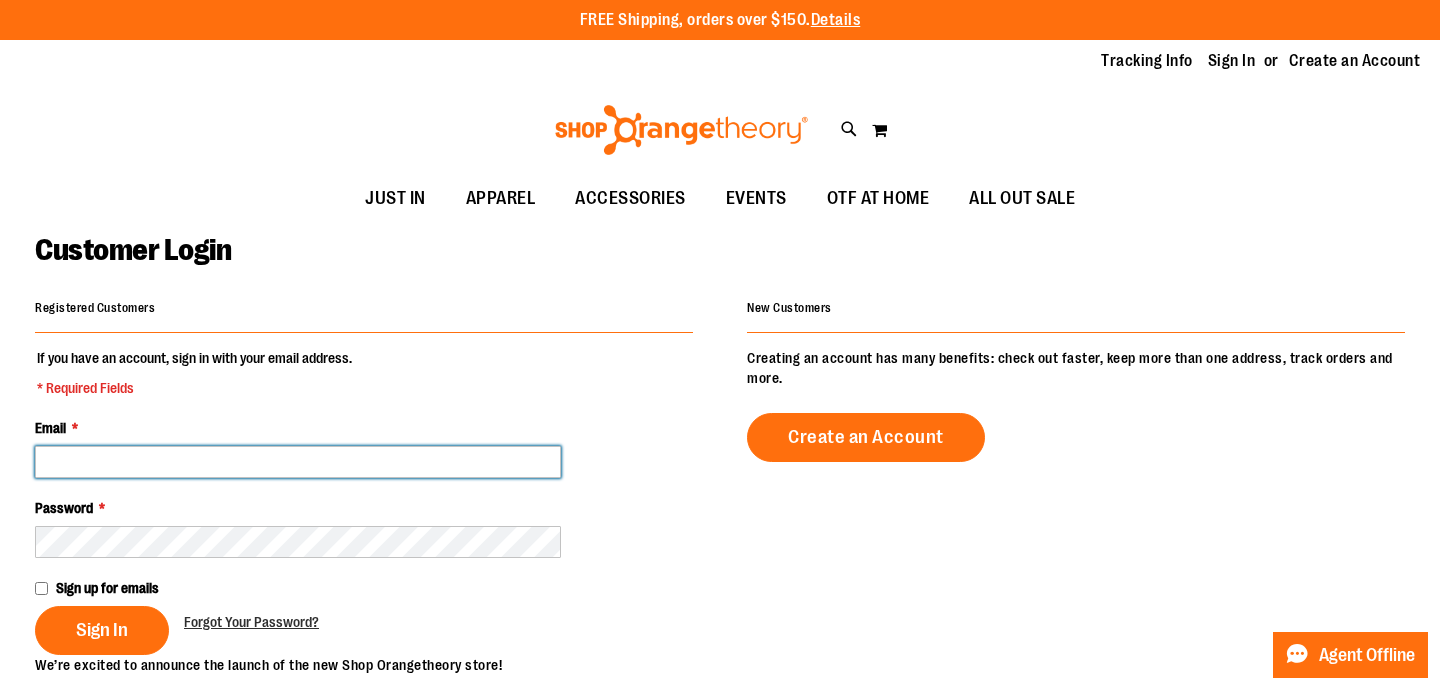 click on "Email *" at bounding box center (298, 462) 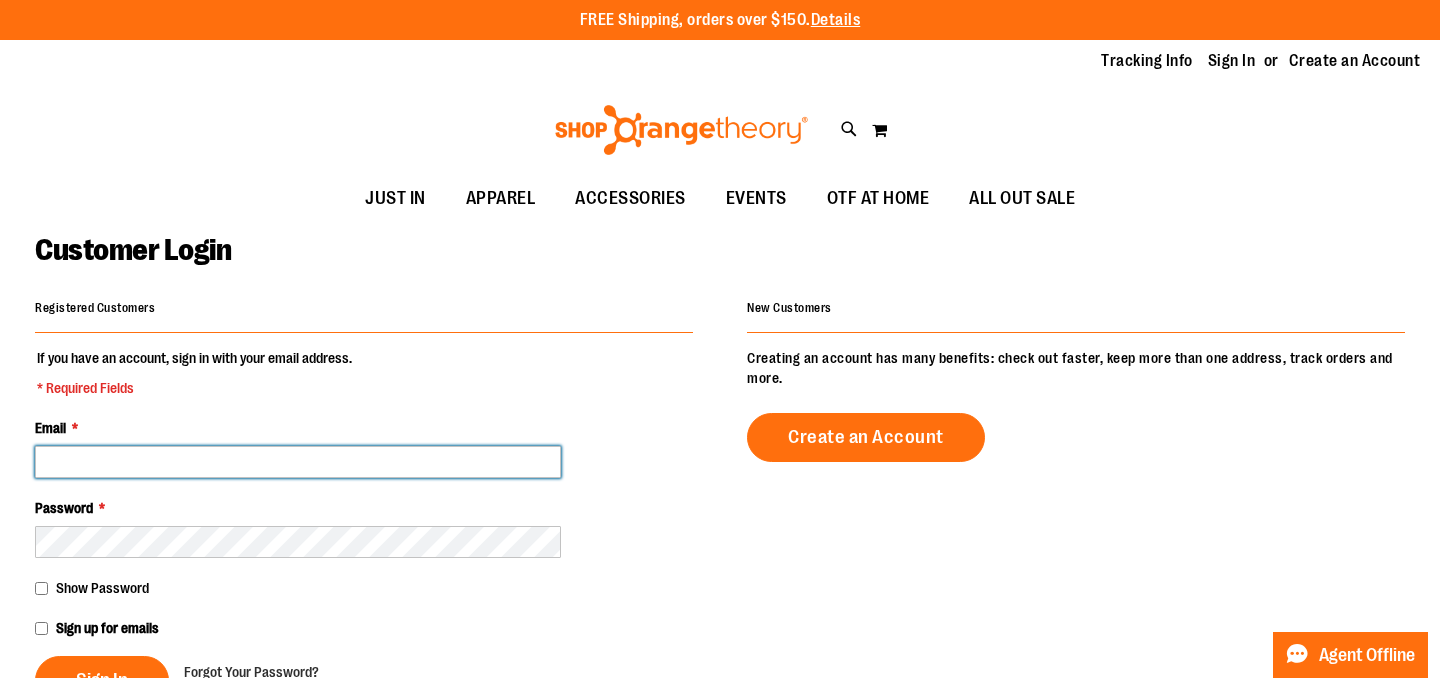 type on "**********" 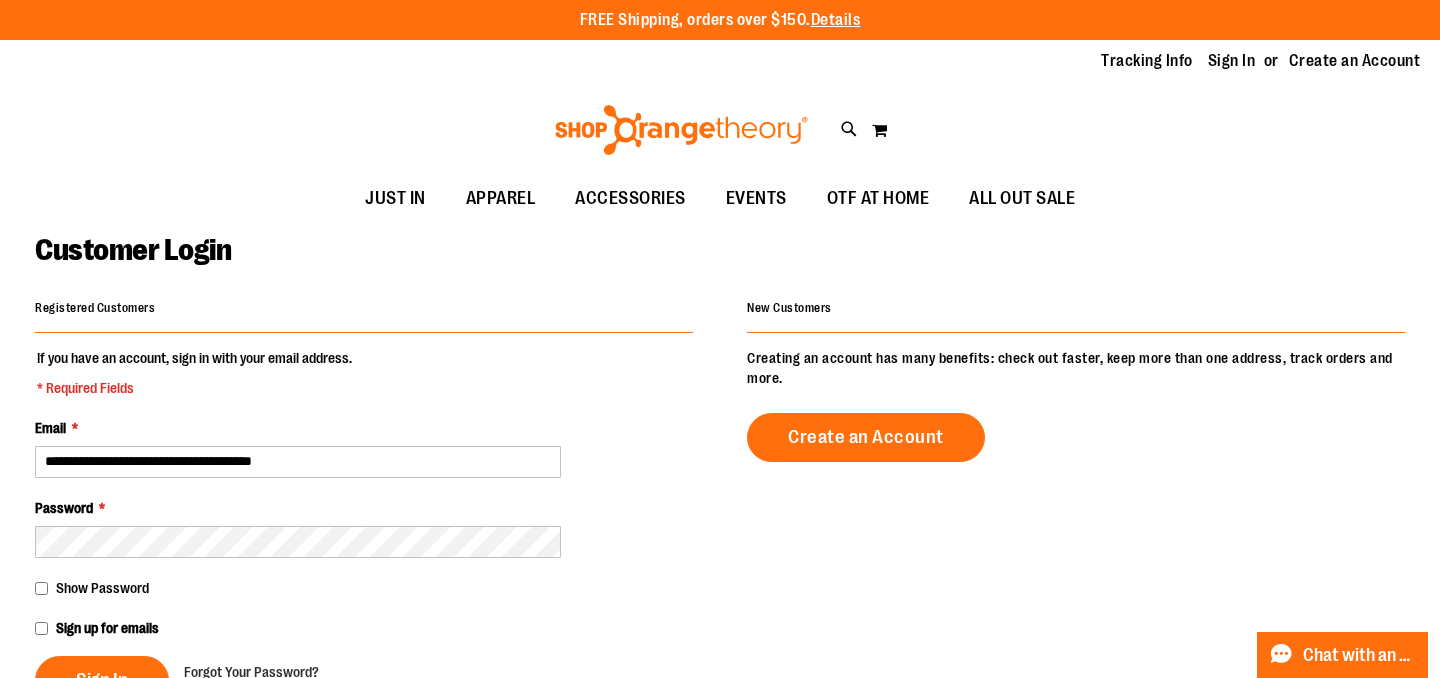 type on "**********" 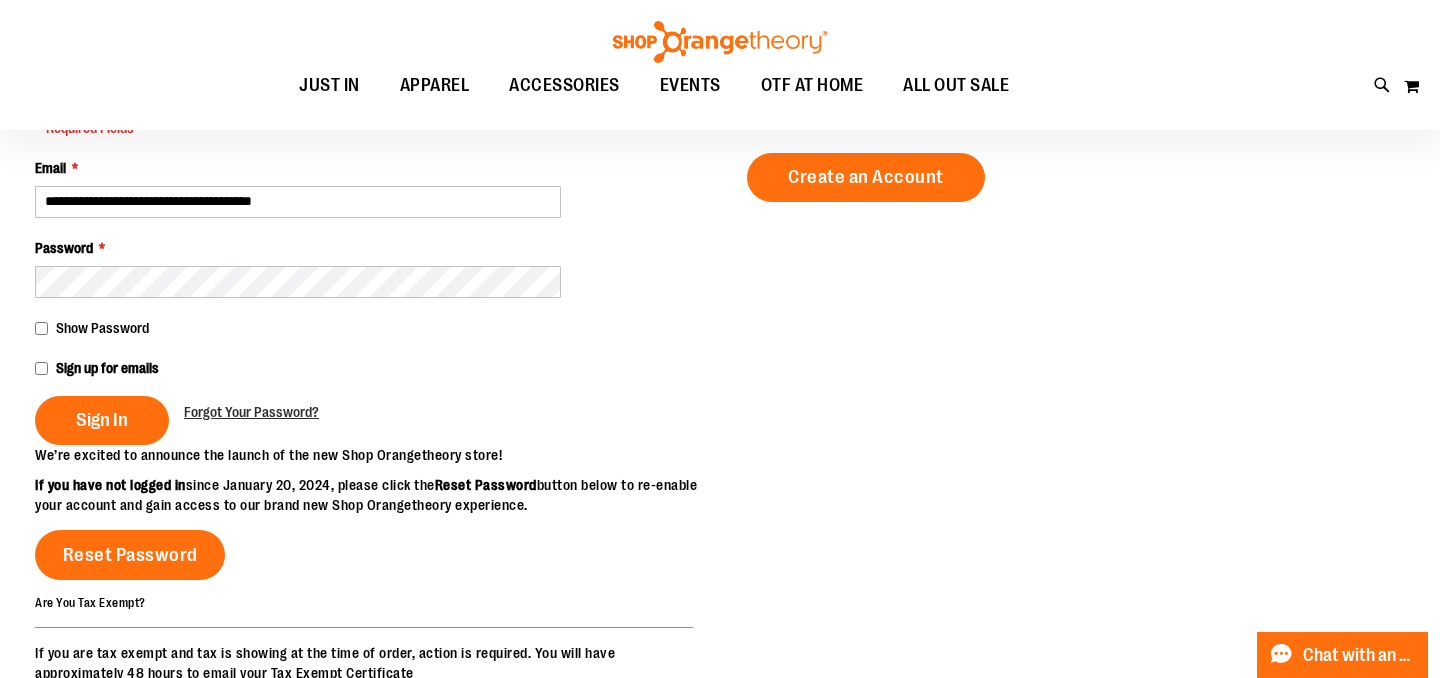 scroll, scrollTop: 301, scrollLeft: 0, axis: vertical 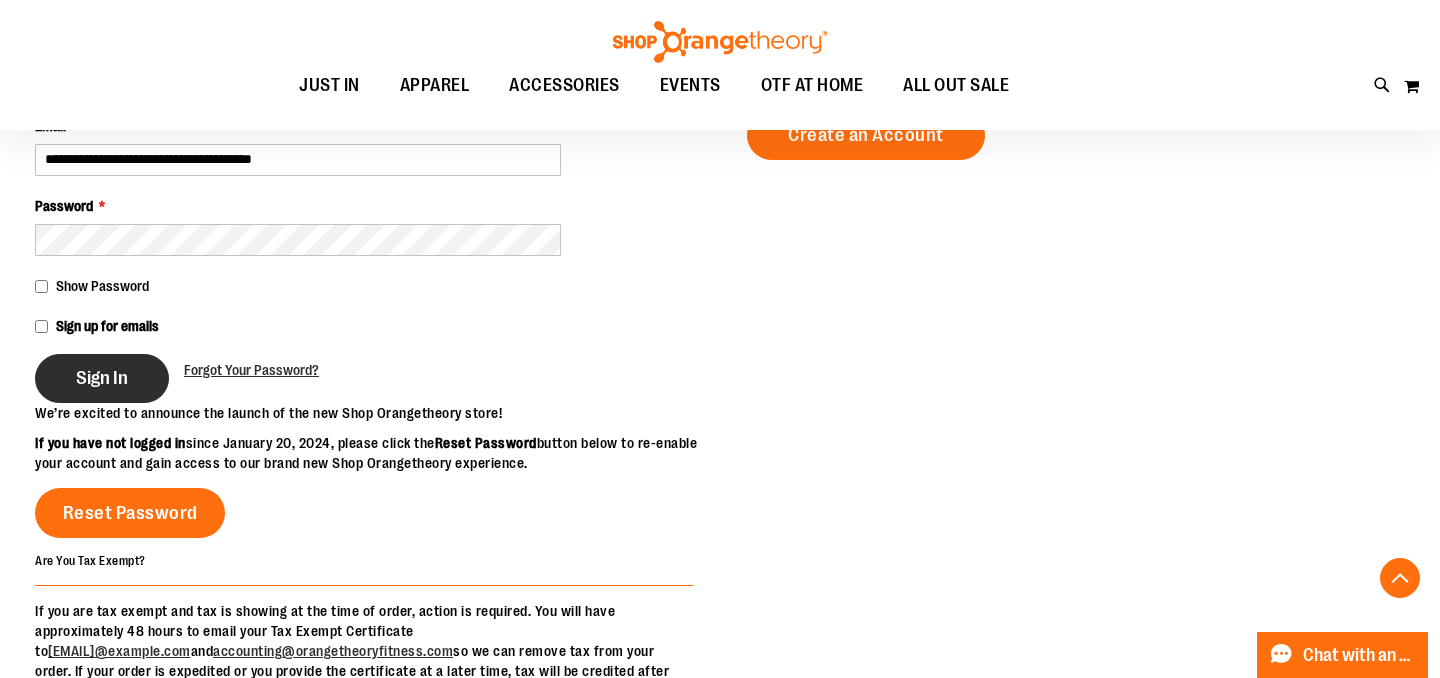 click on "Sign In" at bounding box center (102, 378) 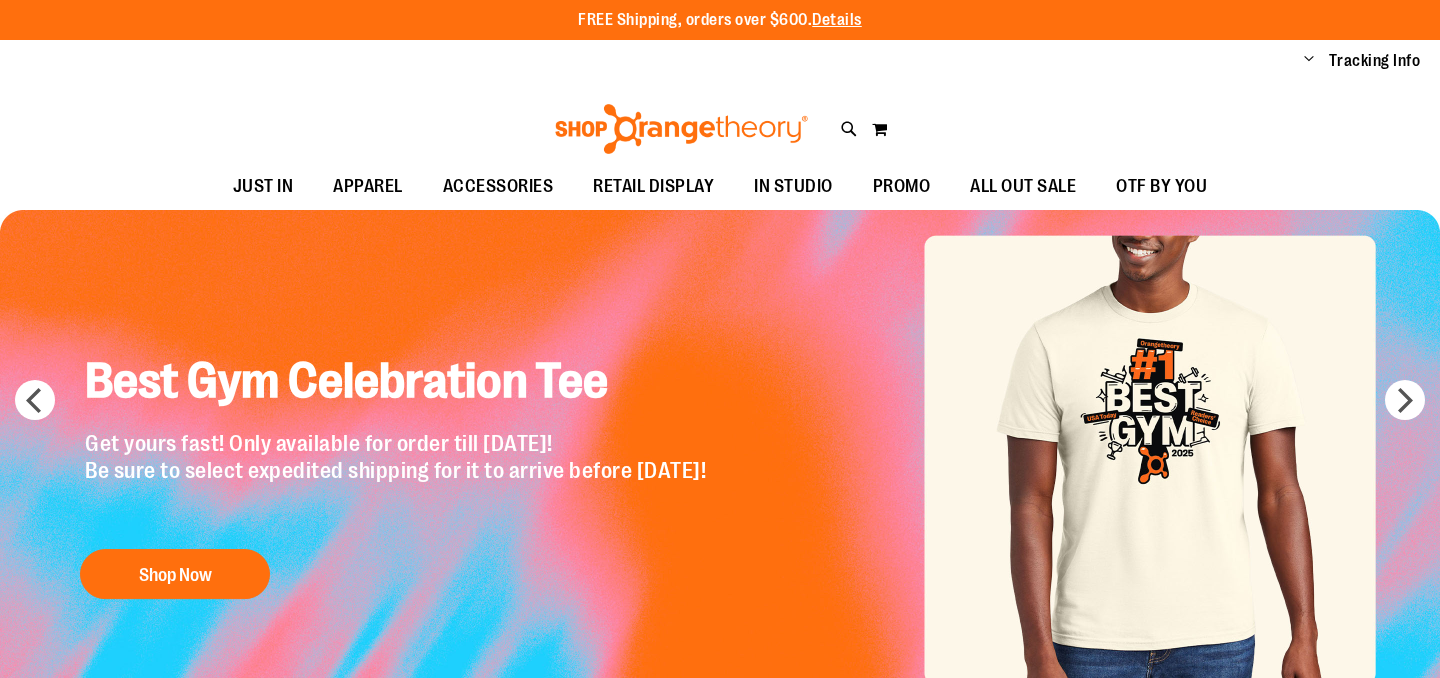 scroll, scrollTop: 0, scrollLeft: 0, axis: both 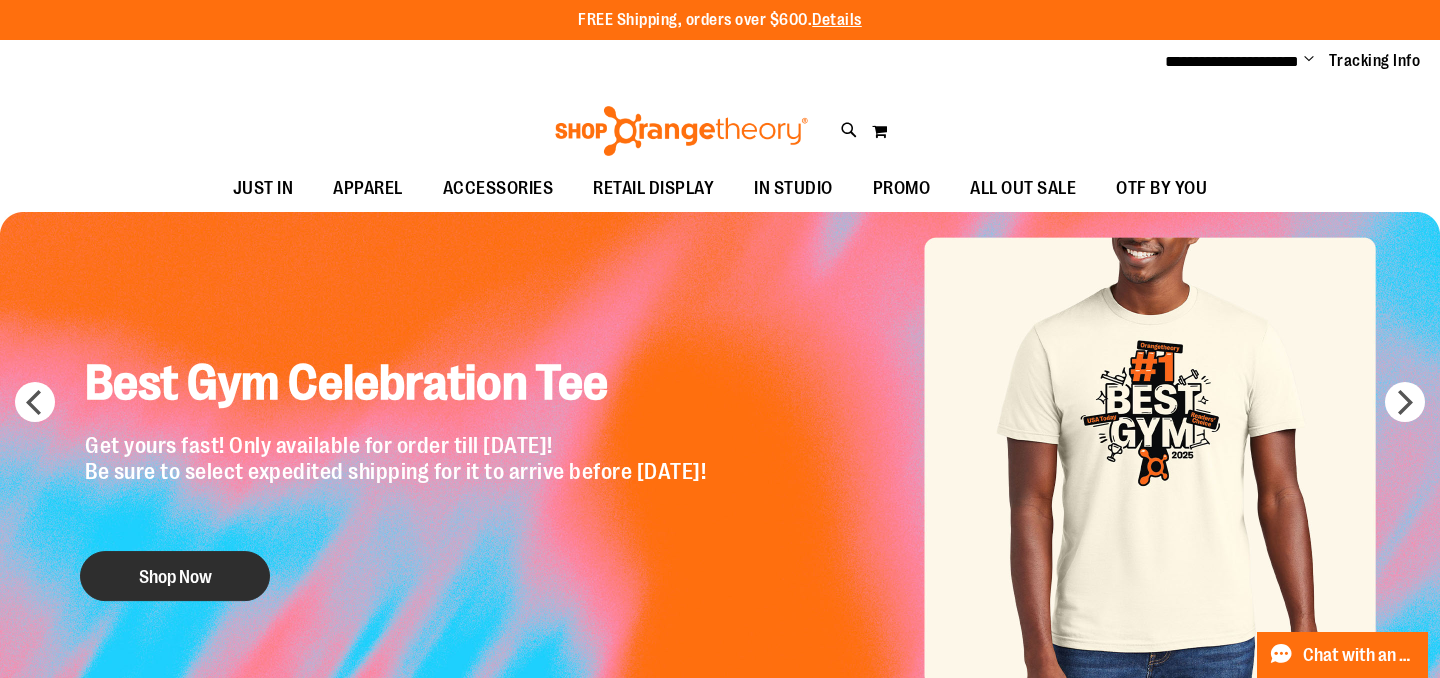 type on "**********" 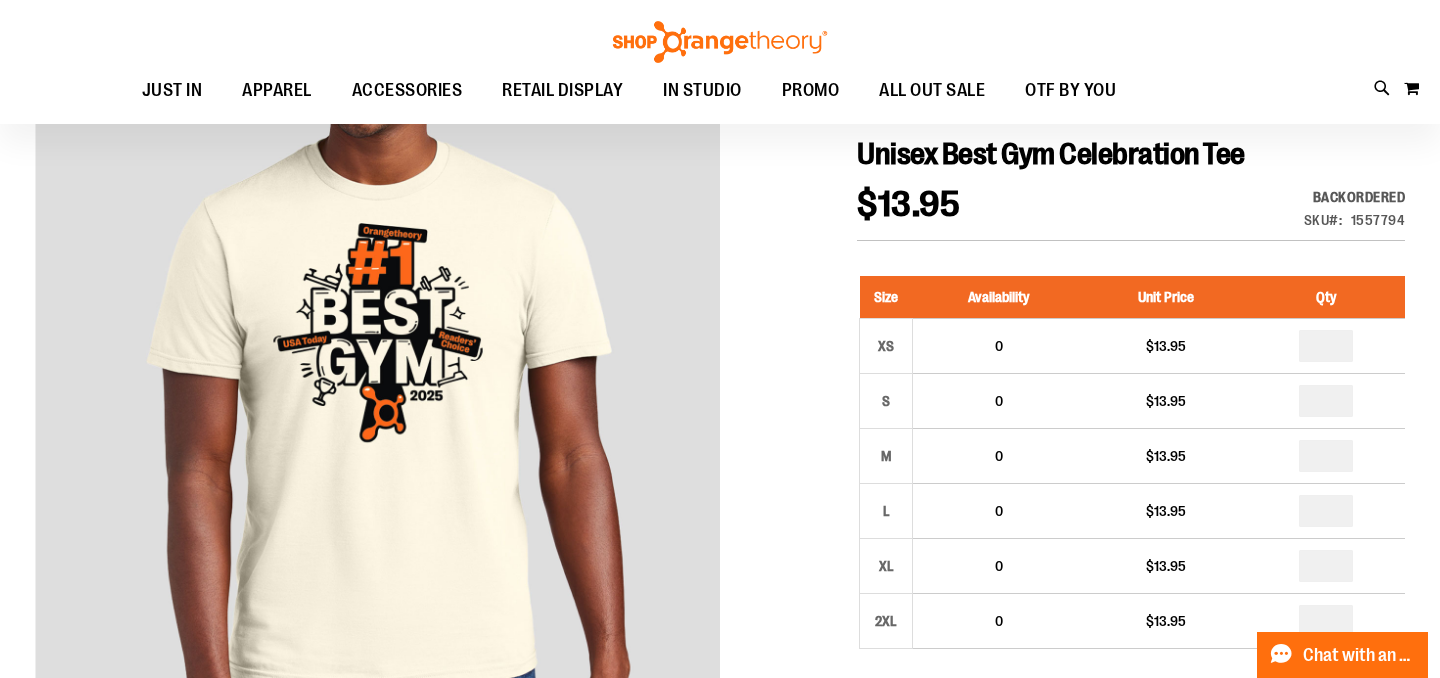 scroll, scrollTop: 227, scrollLeft: 0, axis: vertical 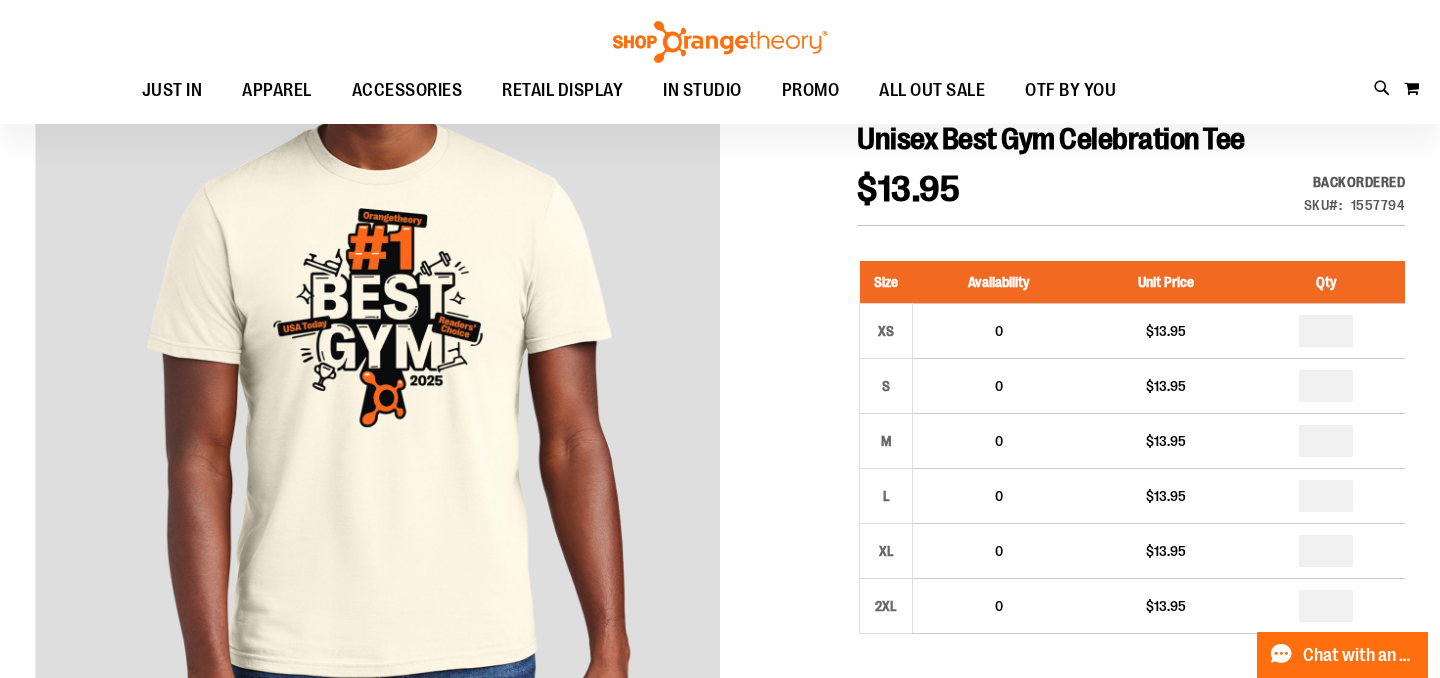 type on "**********" 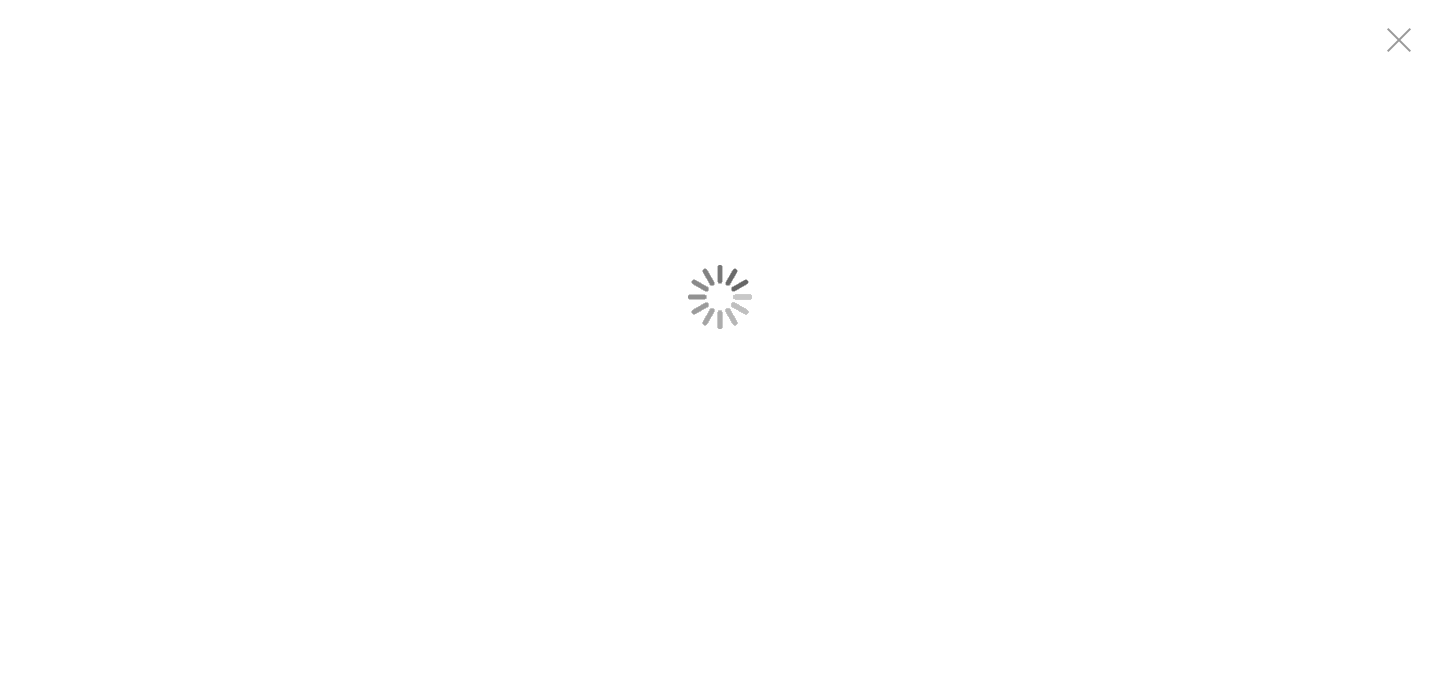 scroll, scrollTop: 0, scrollLeft: 0, axis: both 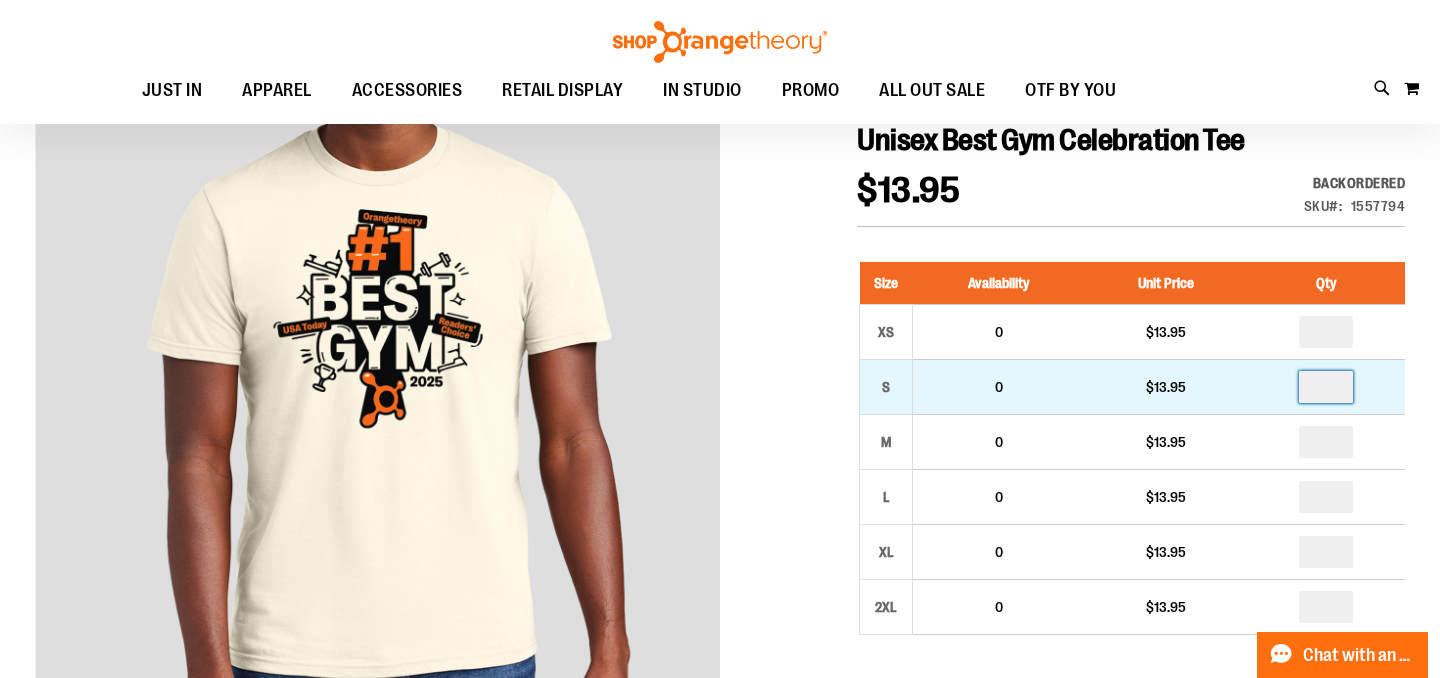 click at bounding box center [1326, 387] 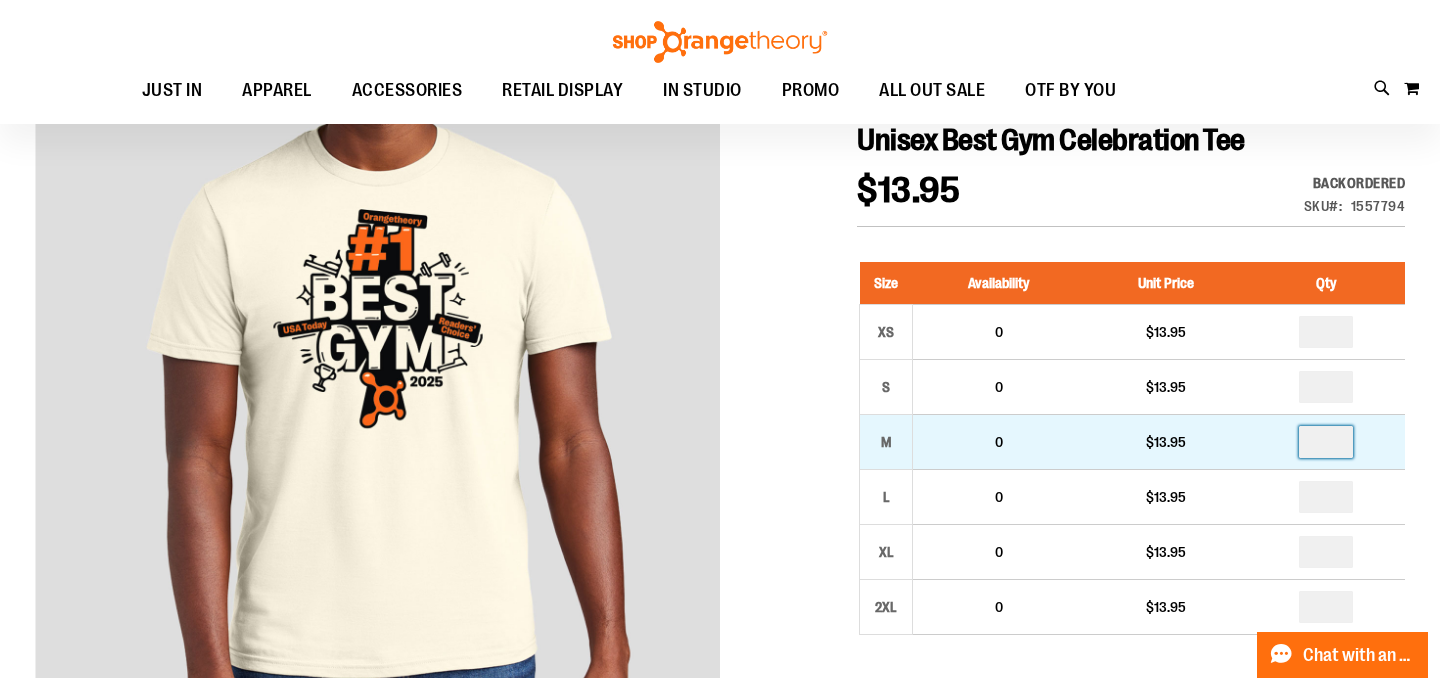click on "*" at bounding box center (1326, 442) 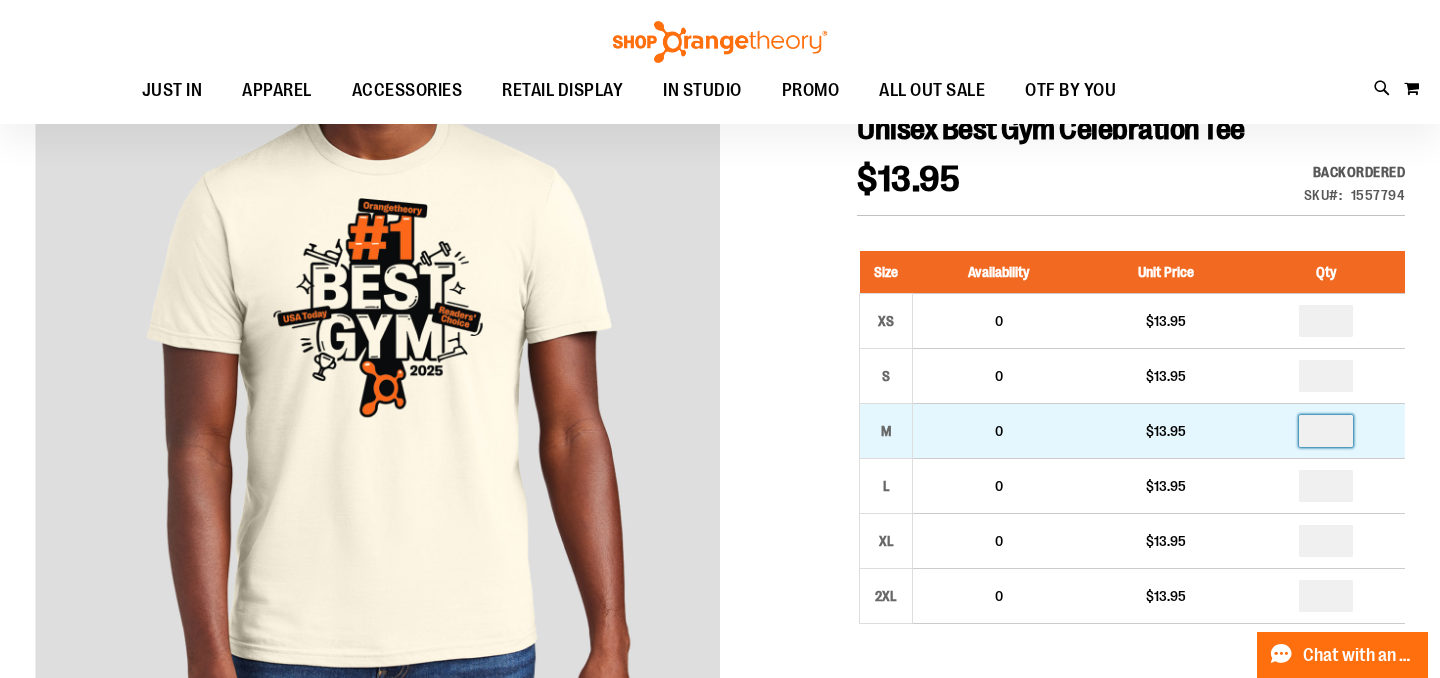 type on "**" 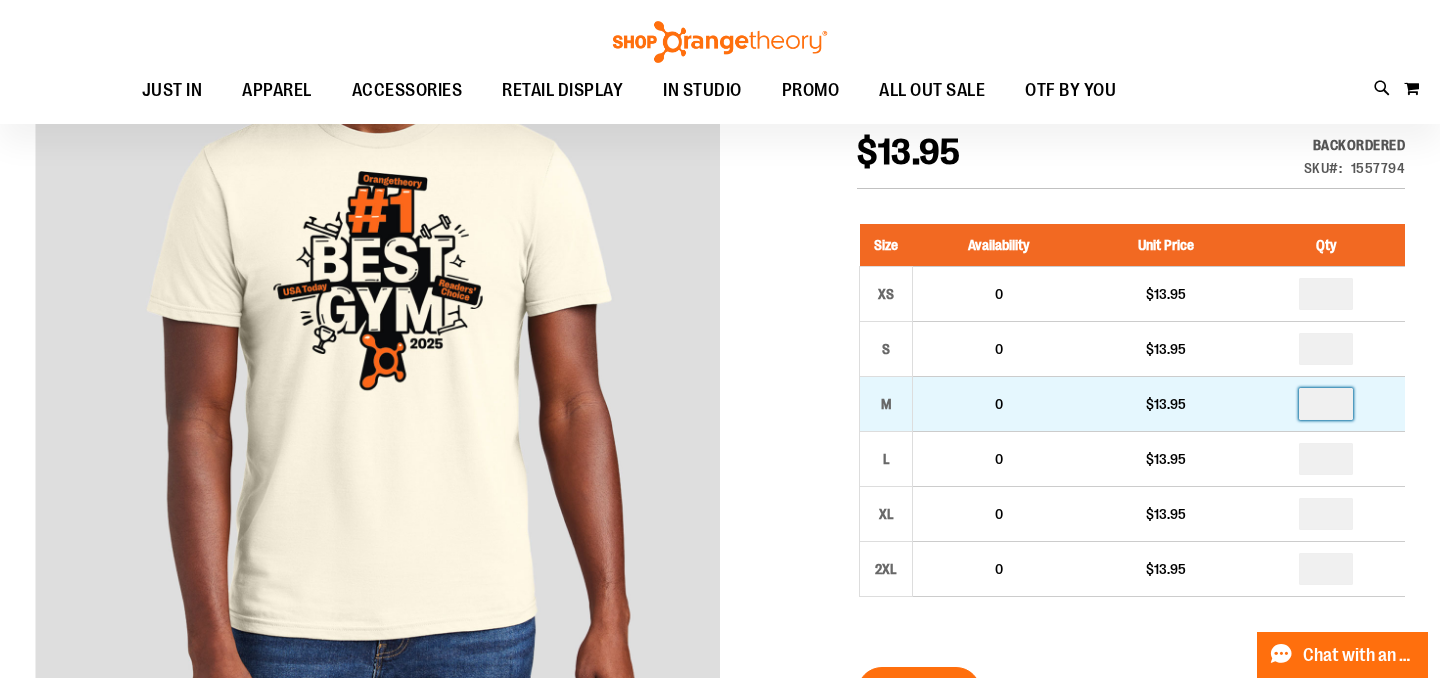 scroll, scrollTop: 274, scrollLeft: 0, axis: vertical 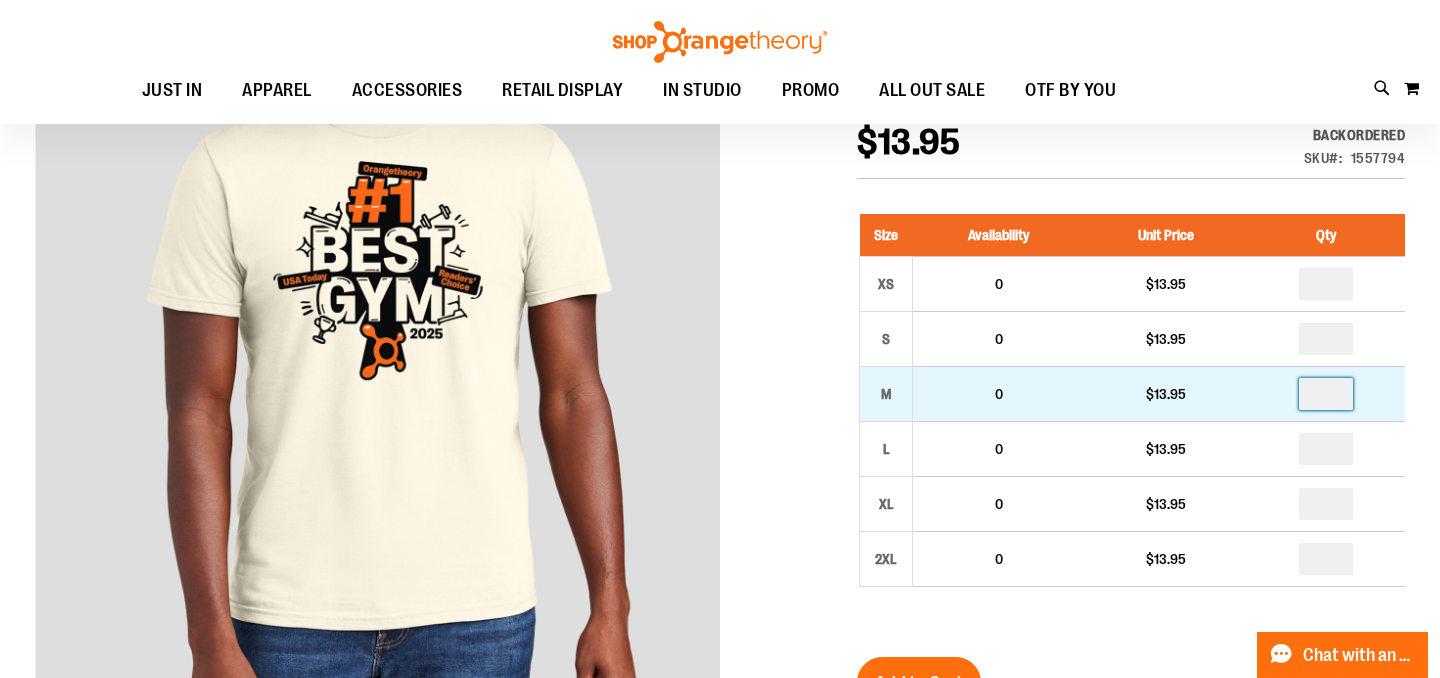 type on "*" 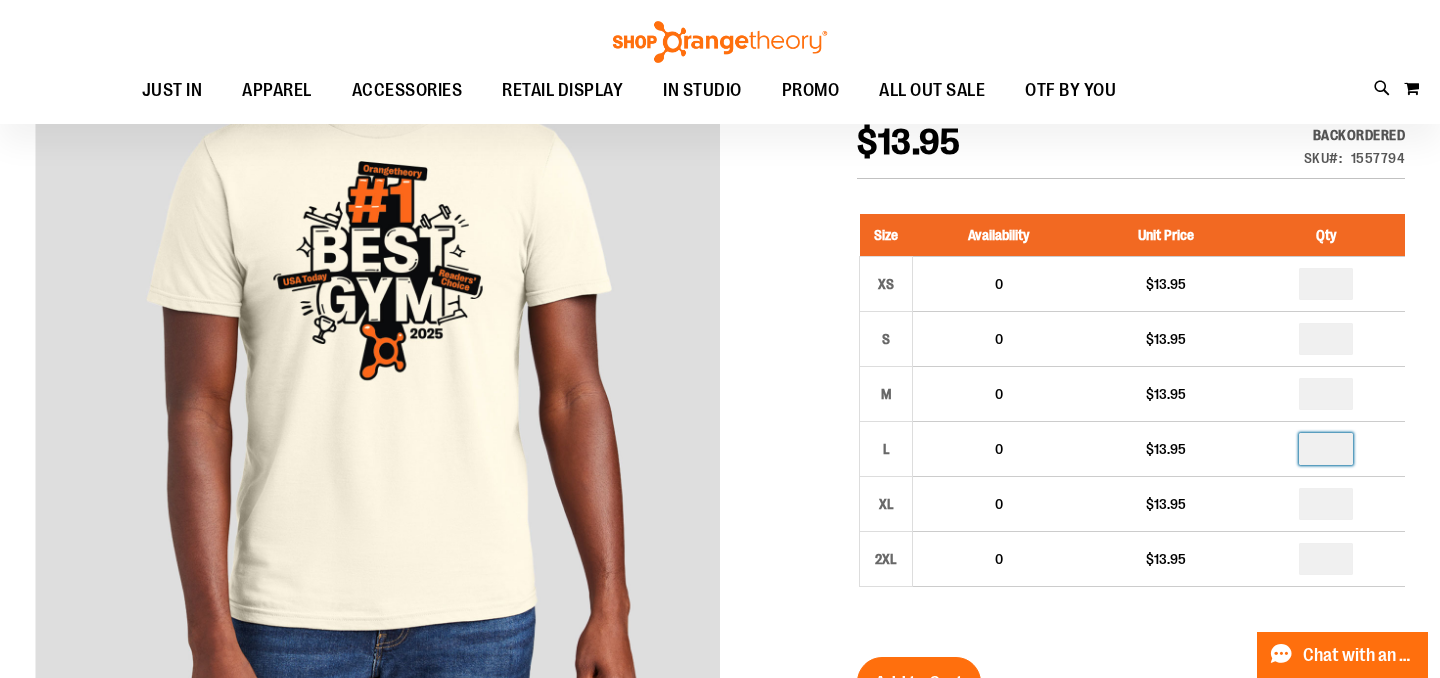click at bounding box center (1326, 449) 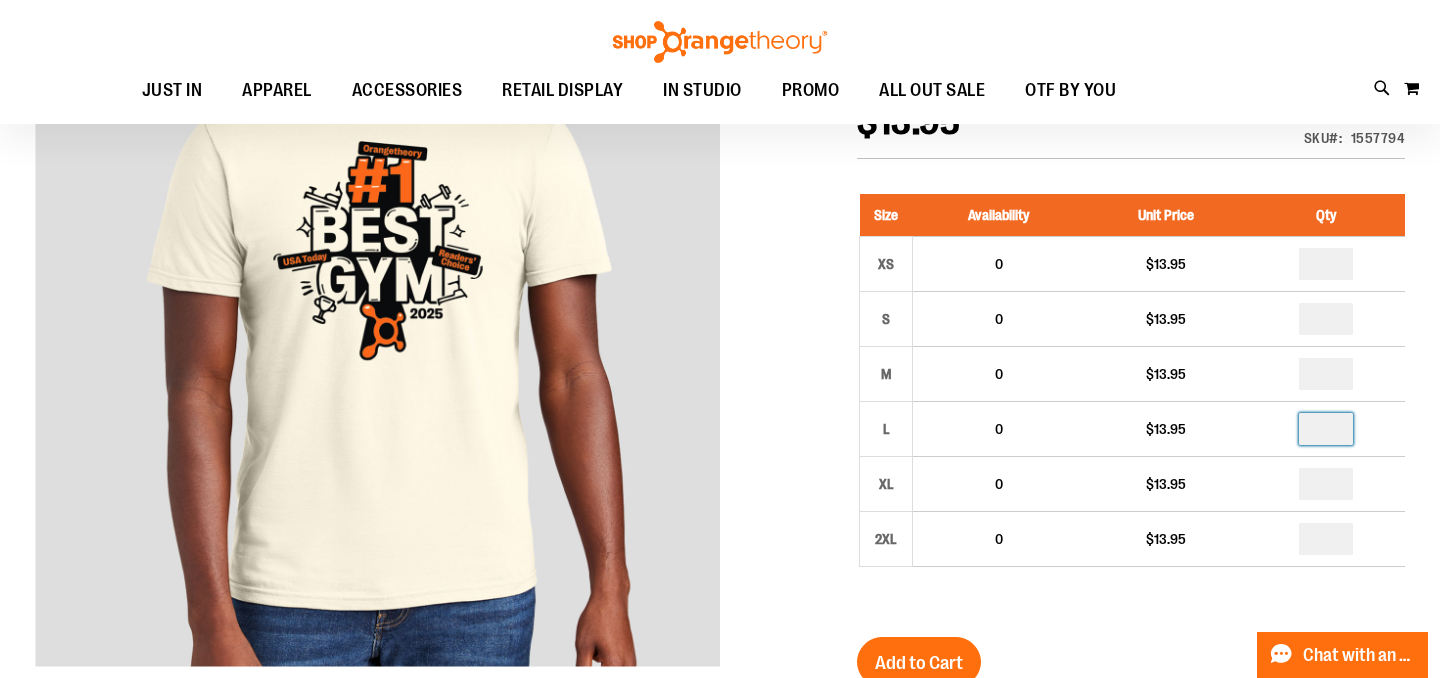 scroll, scrollTop: 295, scrollLeft: 0, axis: vertical 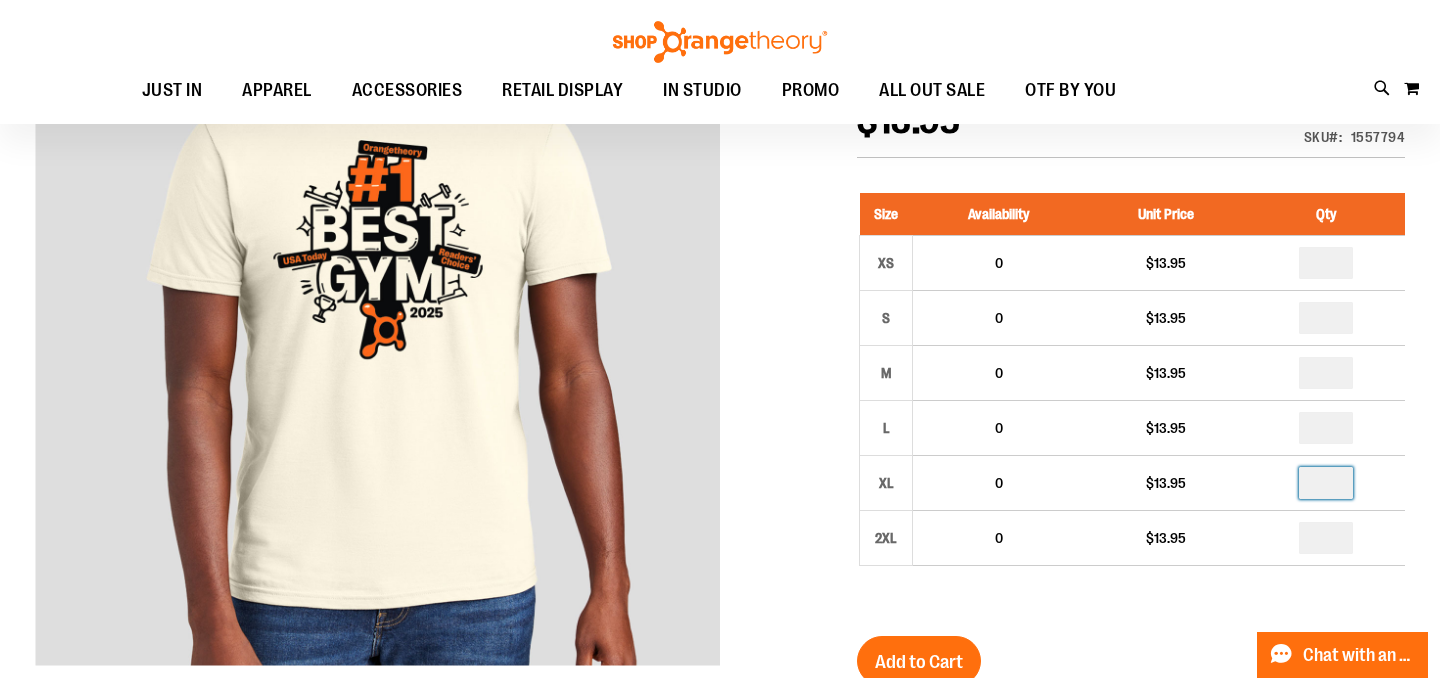 click at bounding box center [1326, 483] 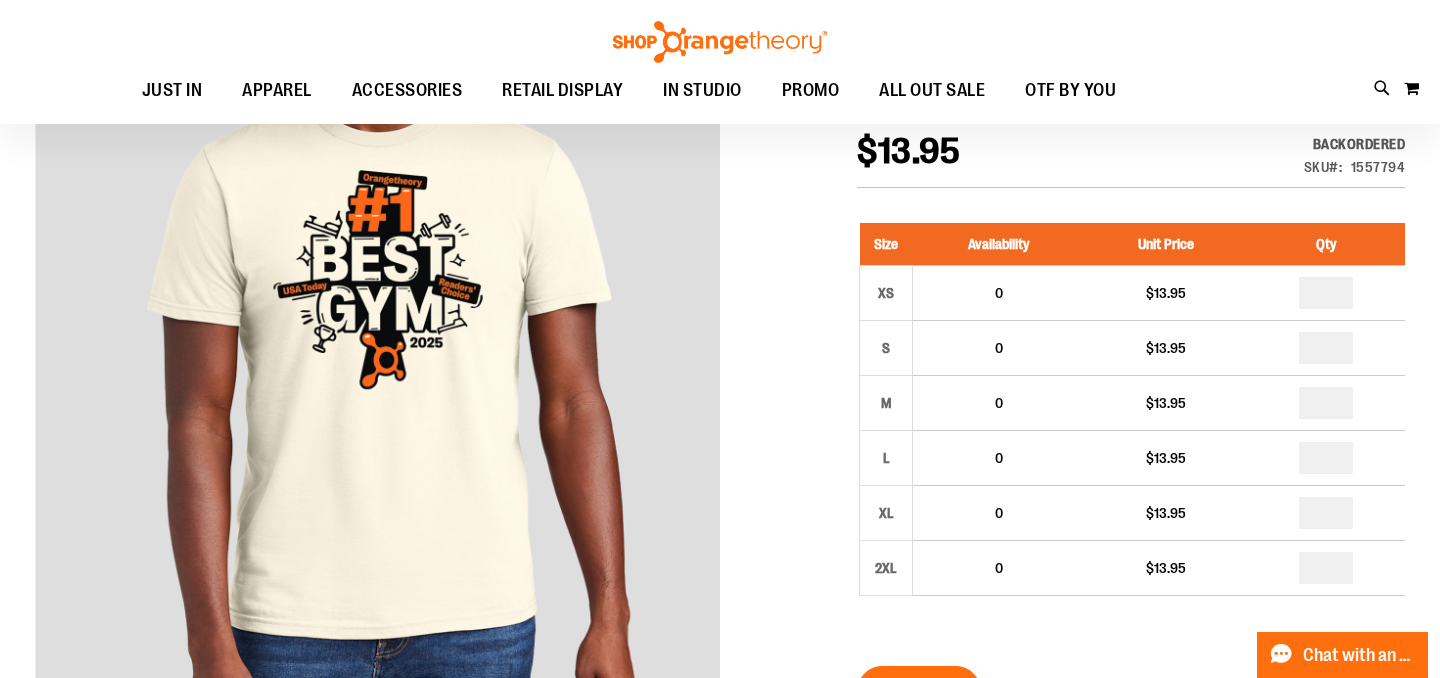 scroll, scrollTop: 264, scrollLeft: 0, axis: vertical 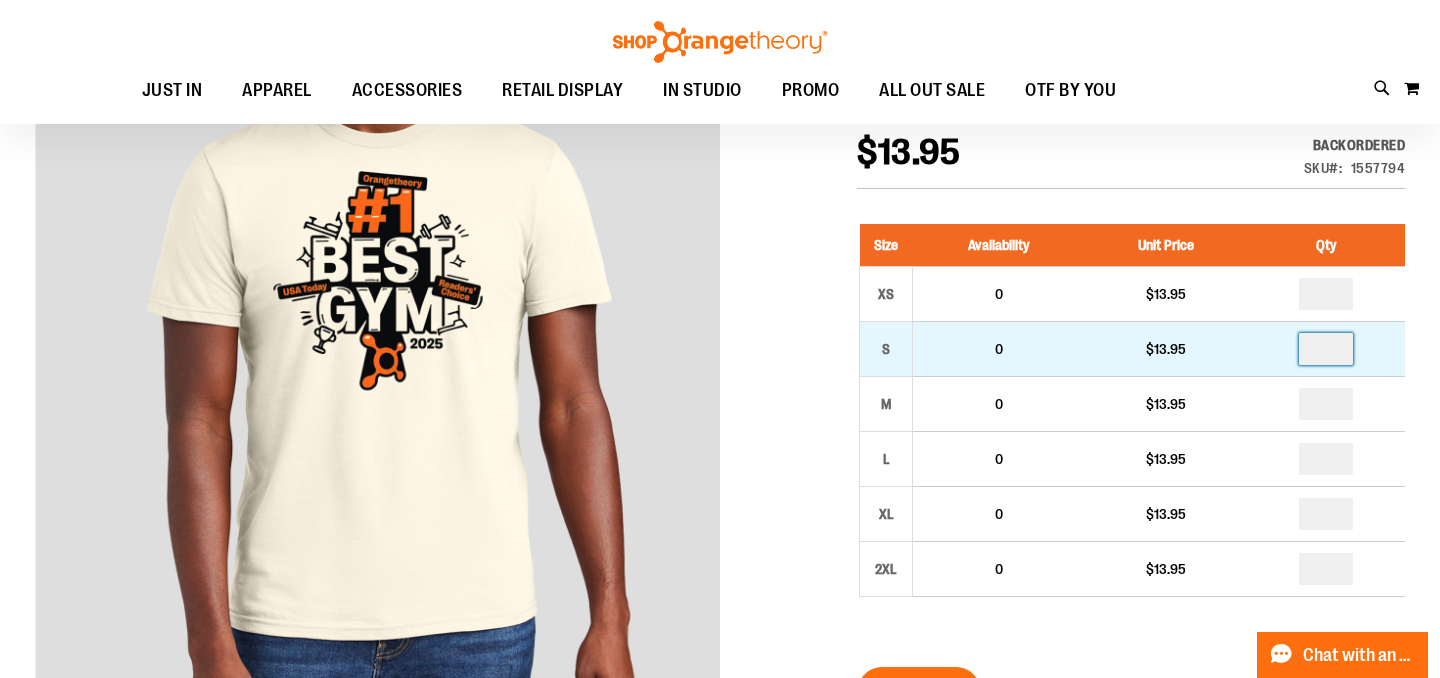click on "*" at bounding box center [1326, 349] 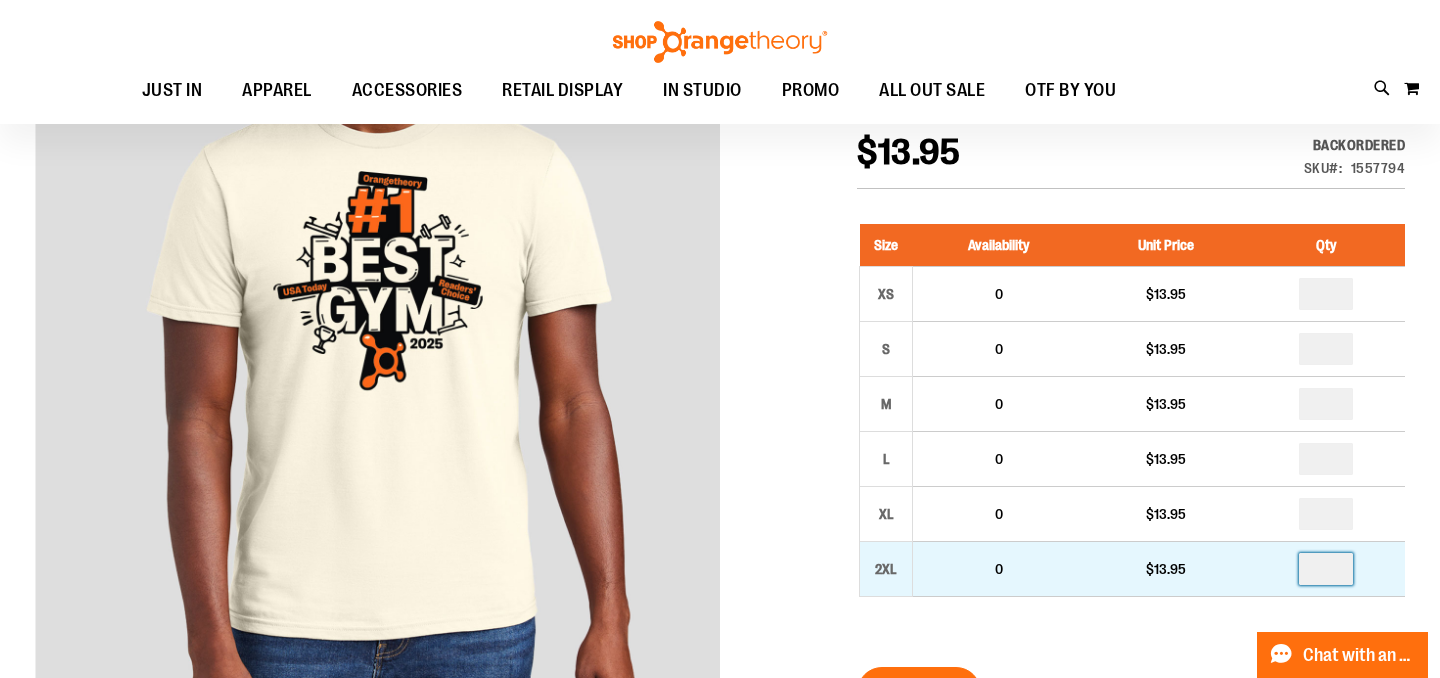 click at bounding box center [1326, 569] 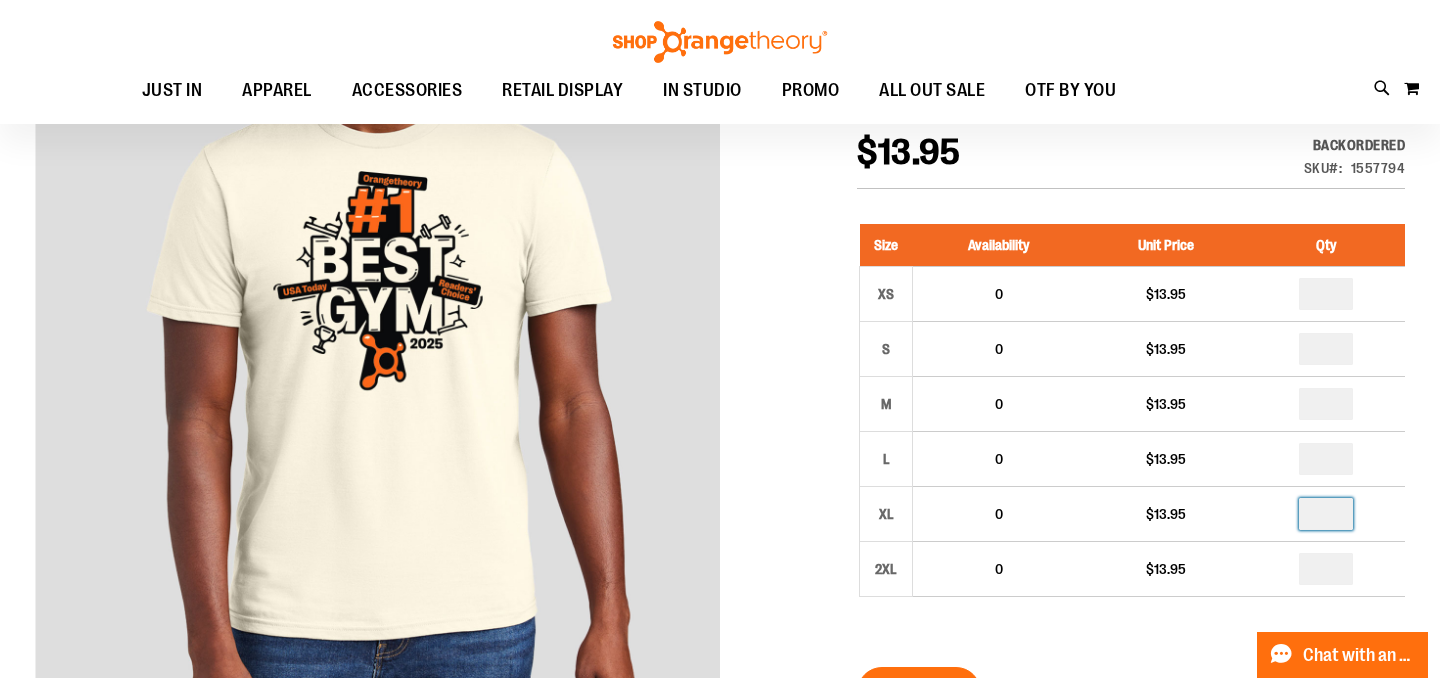 click on "*" at bounding box center [1326, 514] 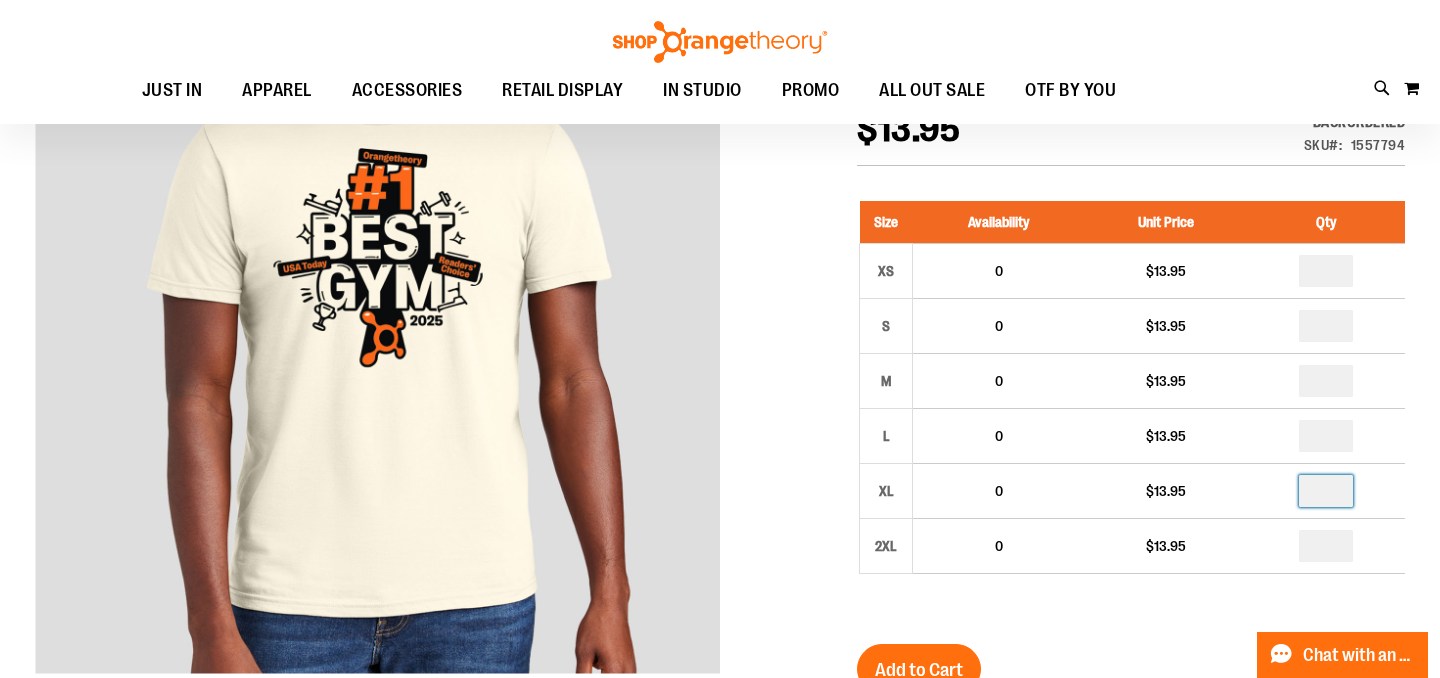 scroll, scrollTop: 290, scrollLeft: 0, axis: vertical 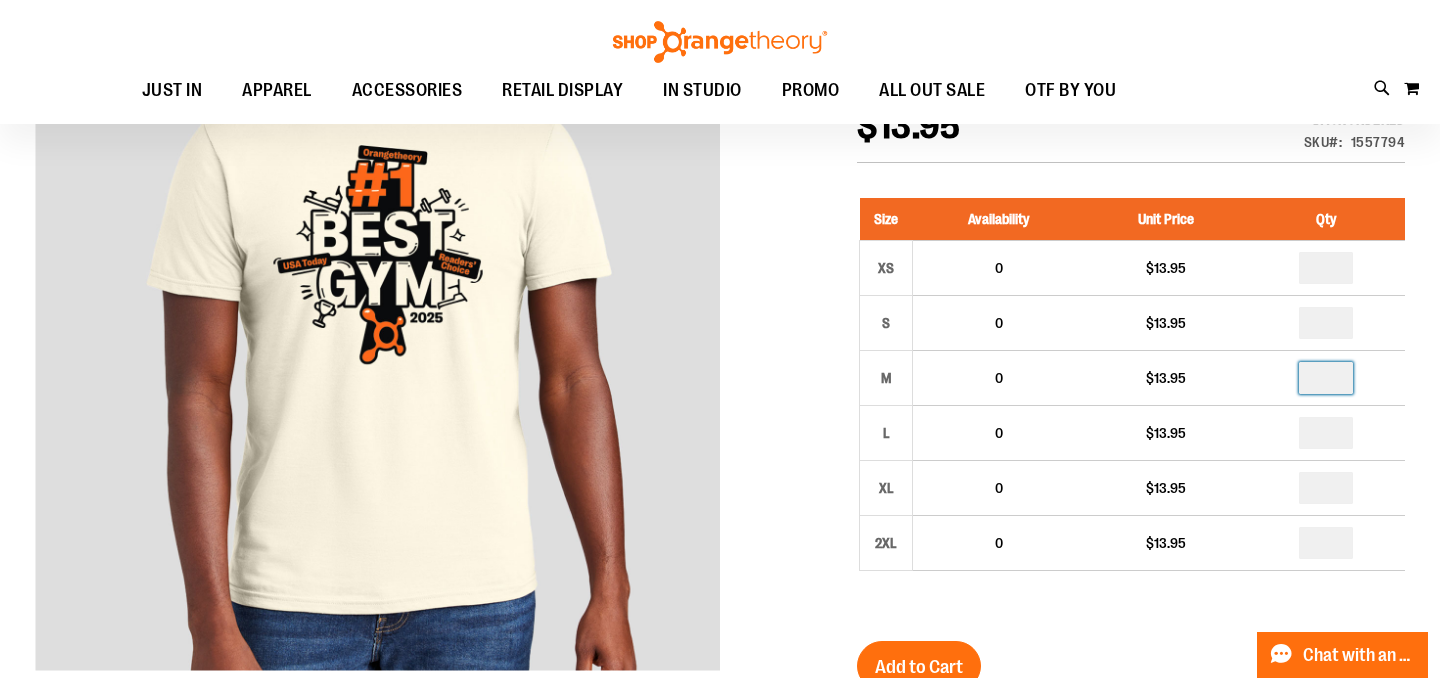 click on "*" at bounding box center (1326, 378) 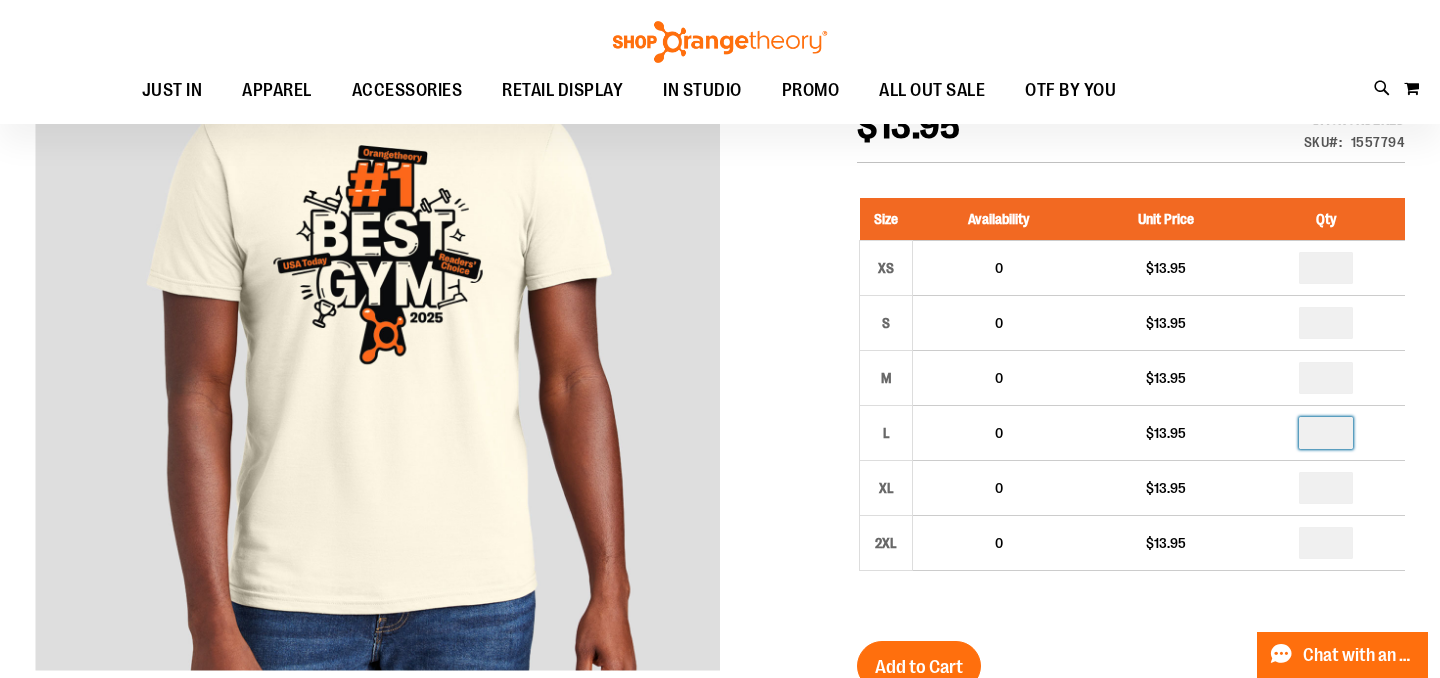 click on "*" at bounding box center (1326, 433) 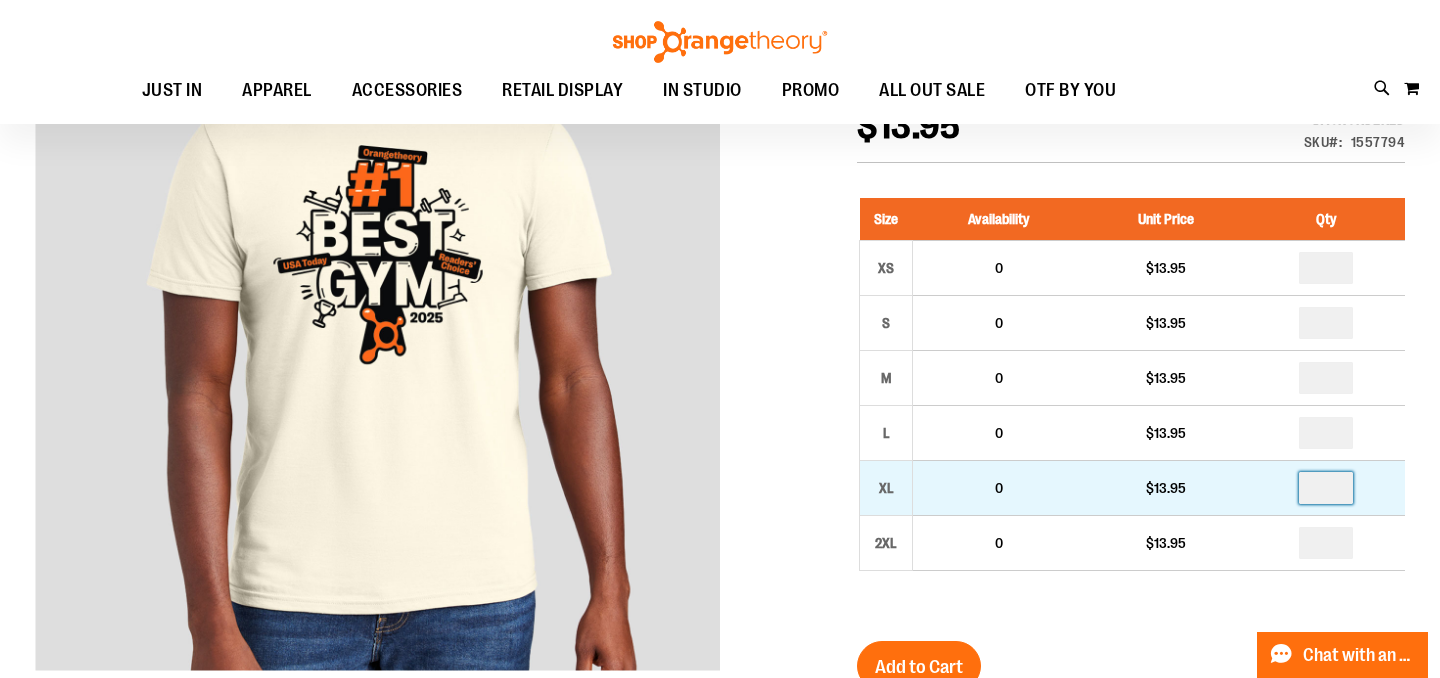 click on "*" at bounding box center [1326, 488] 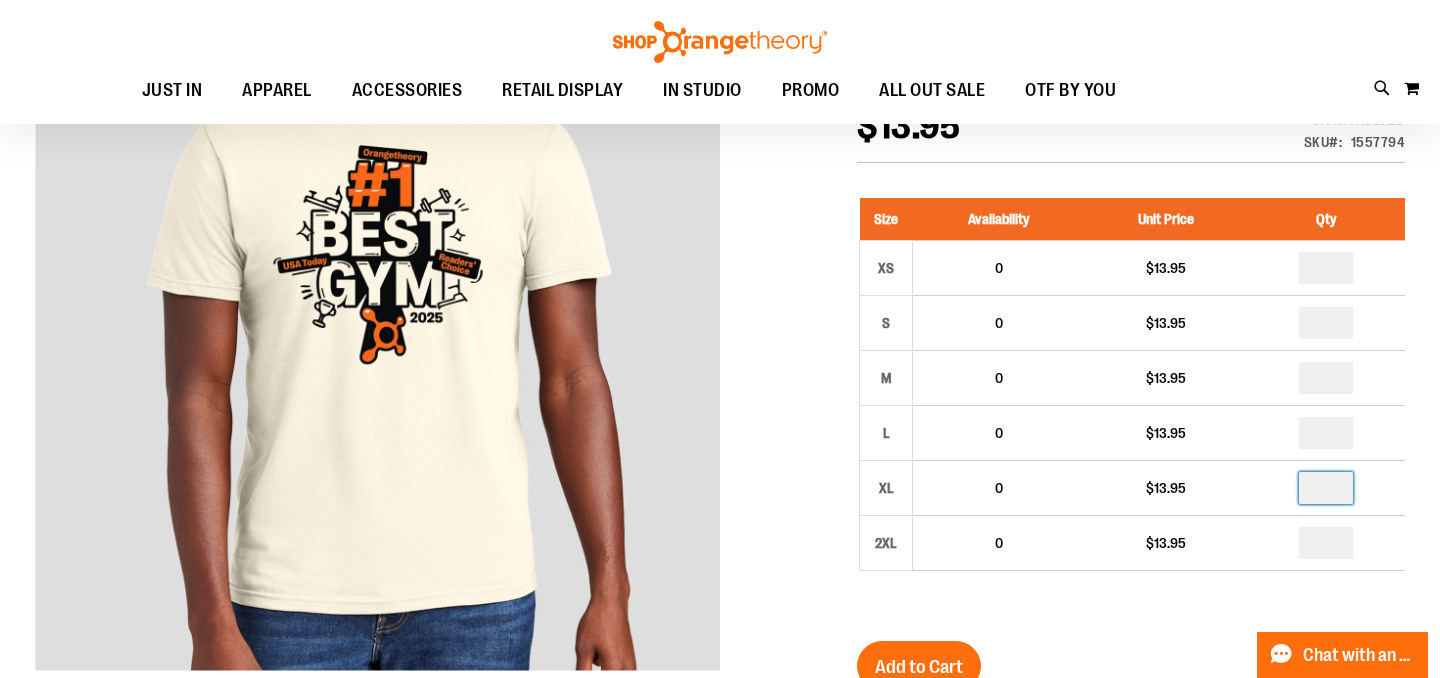 click on "Size
Availability
Unit Price
Qty
XS
0
$13.95
*
S
0" at bounding box center [1131, 399] 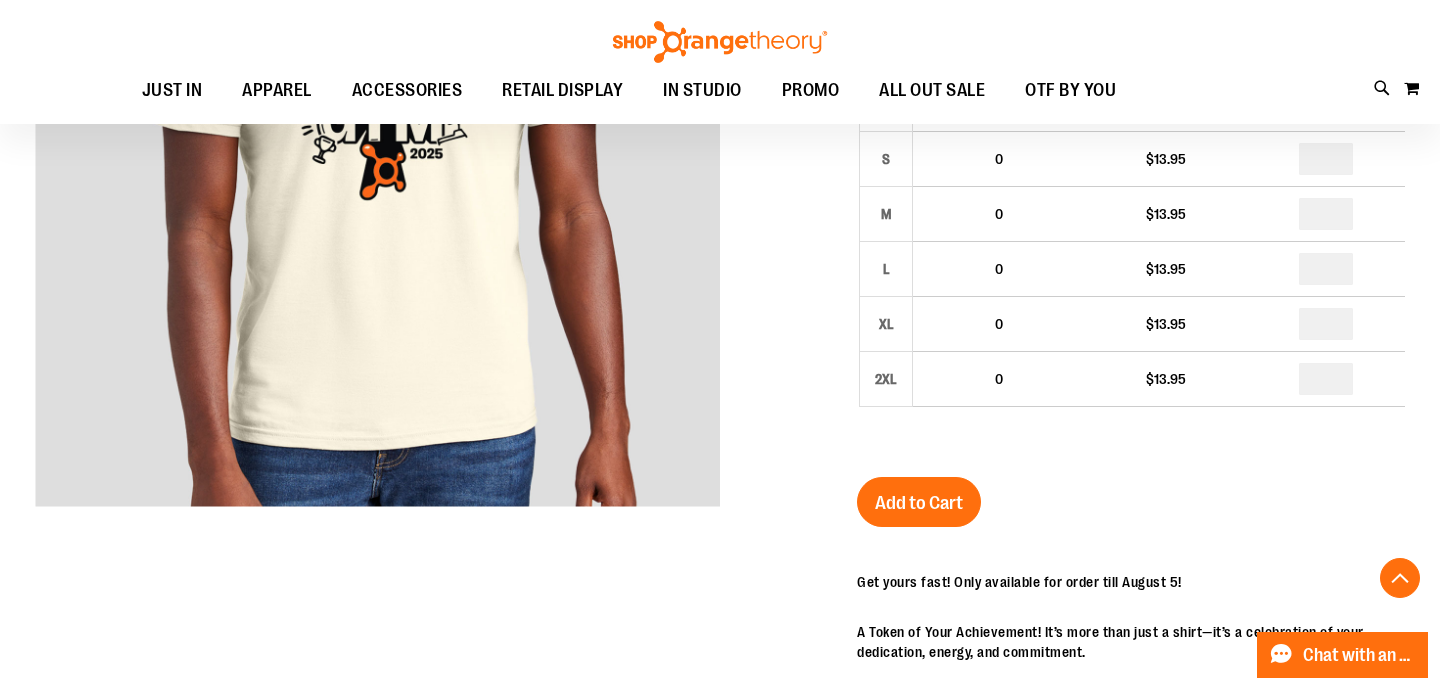 scroll, scrollTop: 471, scrollLeft: 0, axis: vertical 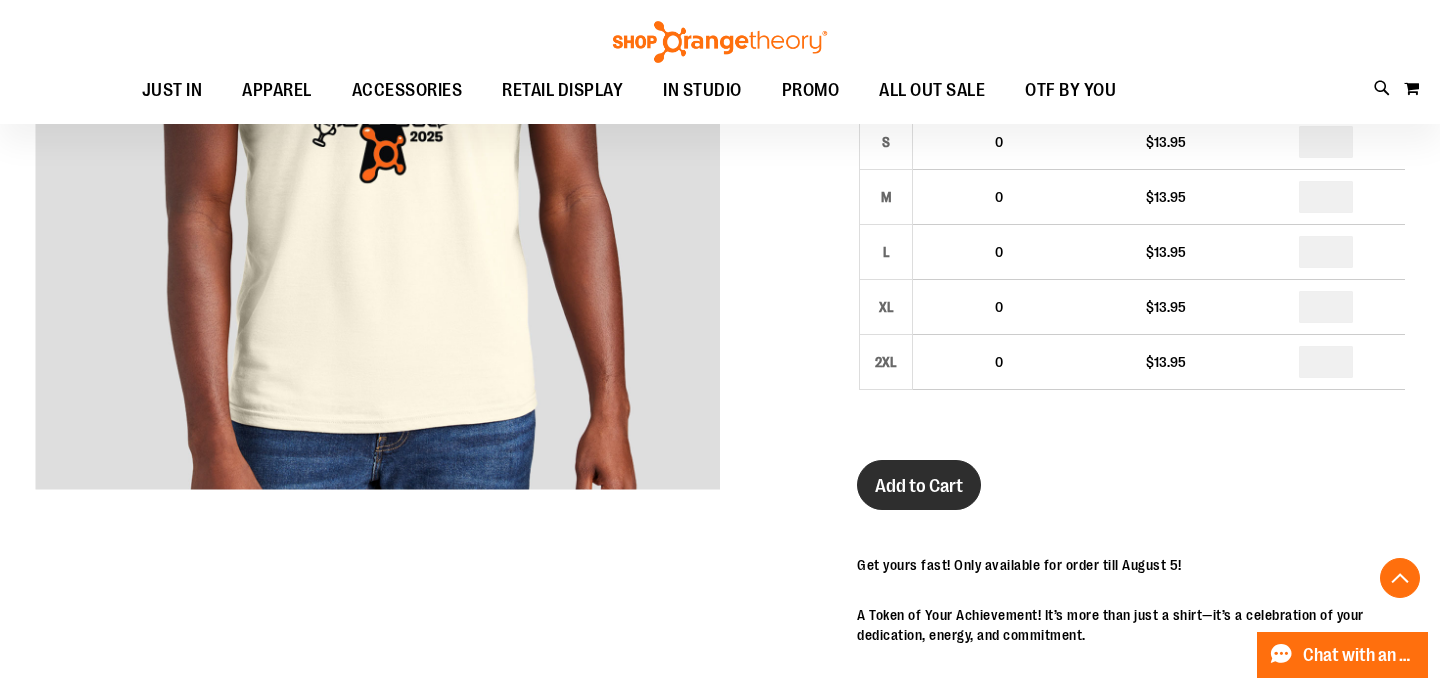 click on "Add to Cart" at bounding box center [919, 486] 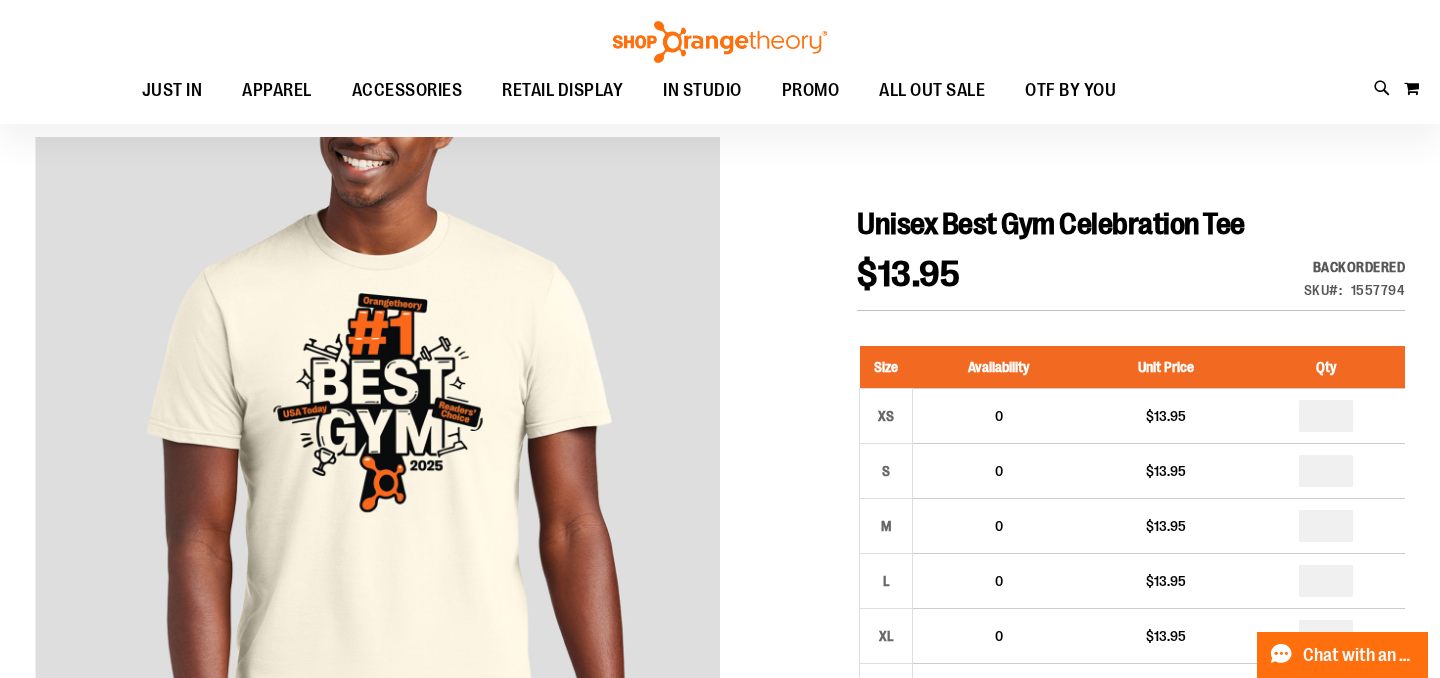 scroll, scrollTop: 82, scrollLeft: 0, axis: vertical 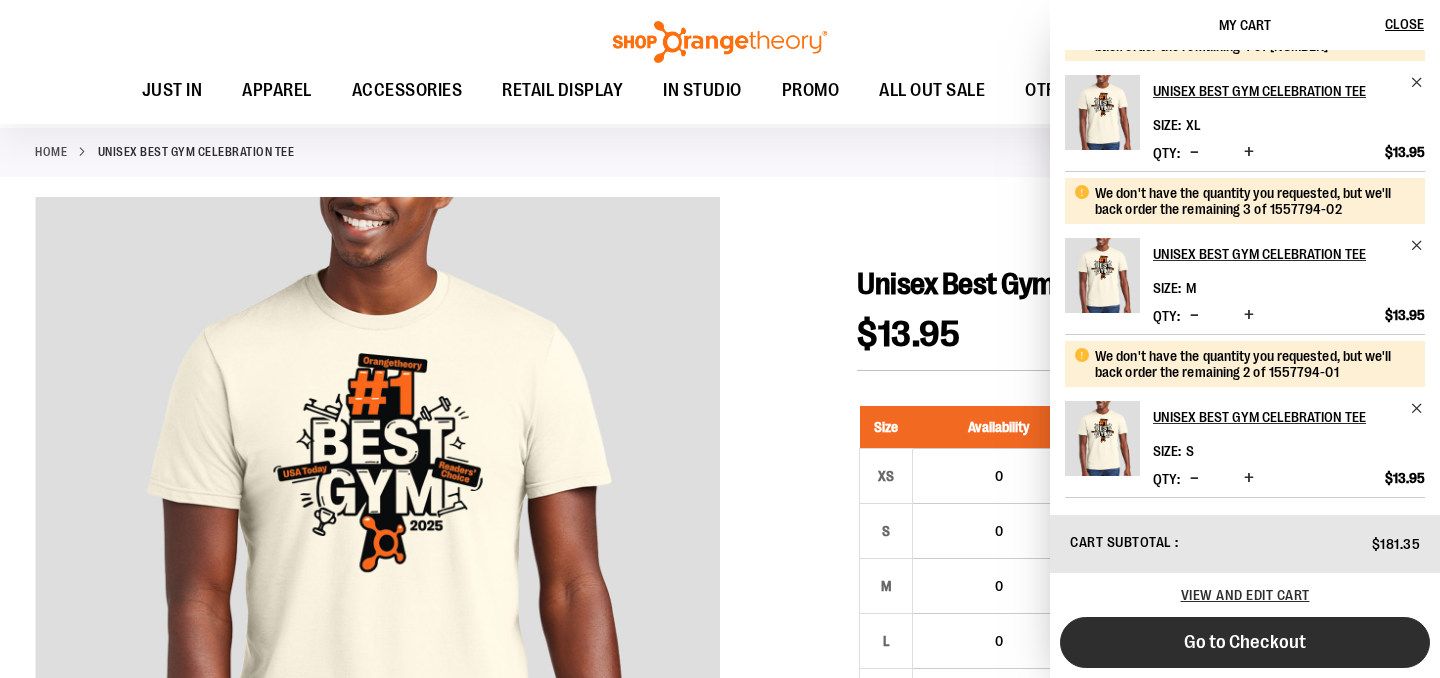click on "Go to Checkout" at bounding box center [1245, 642] 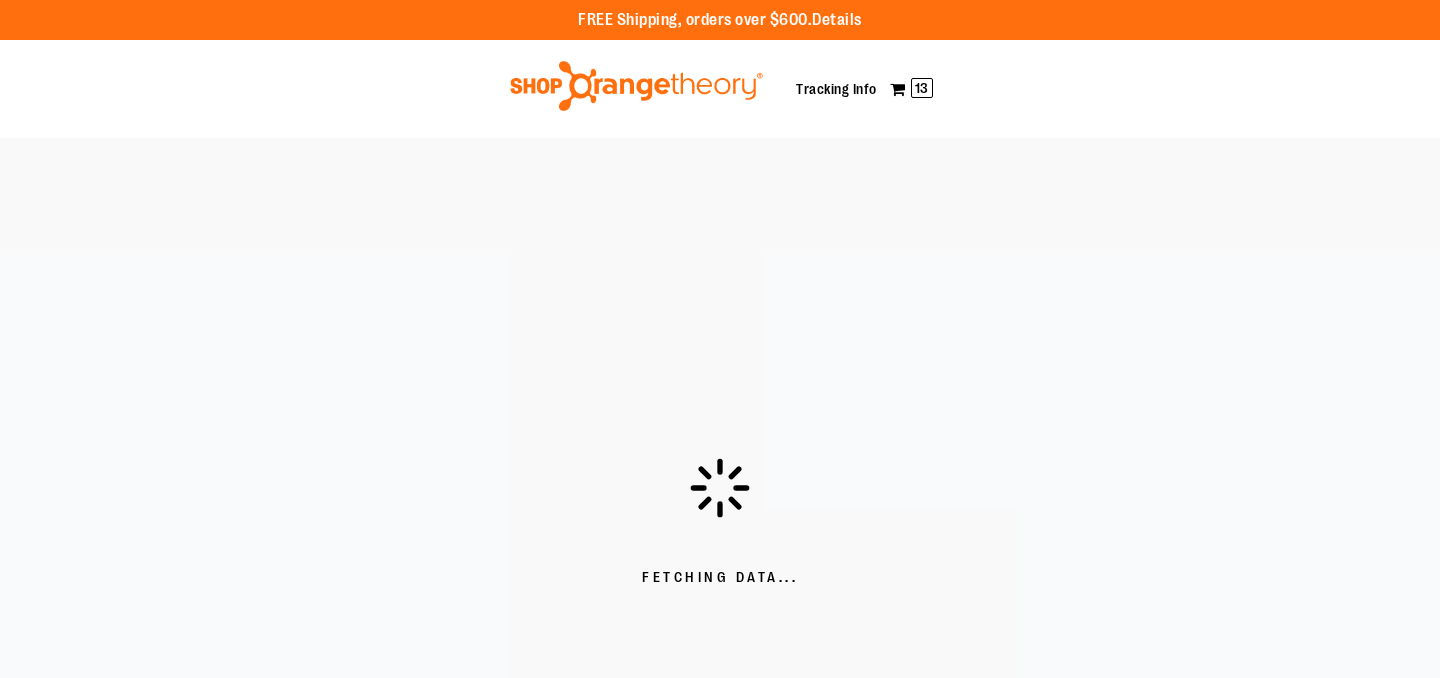 scroll, scrollTop: 0, scrollLeft: 0, axis: both 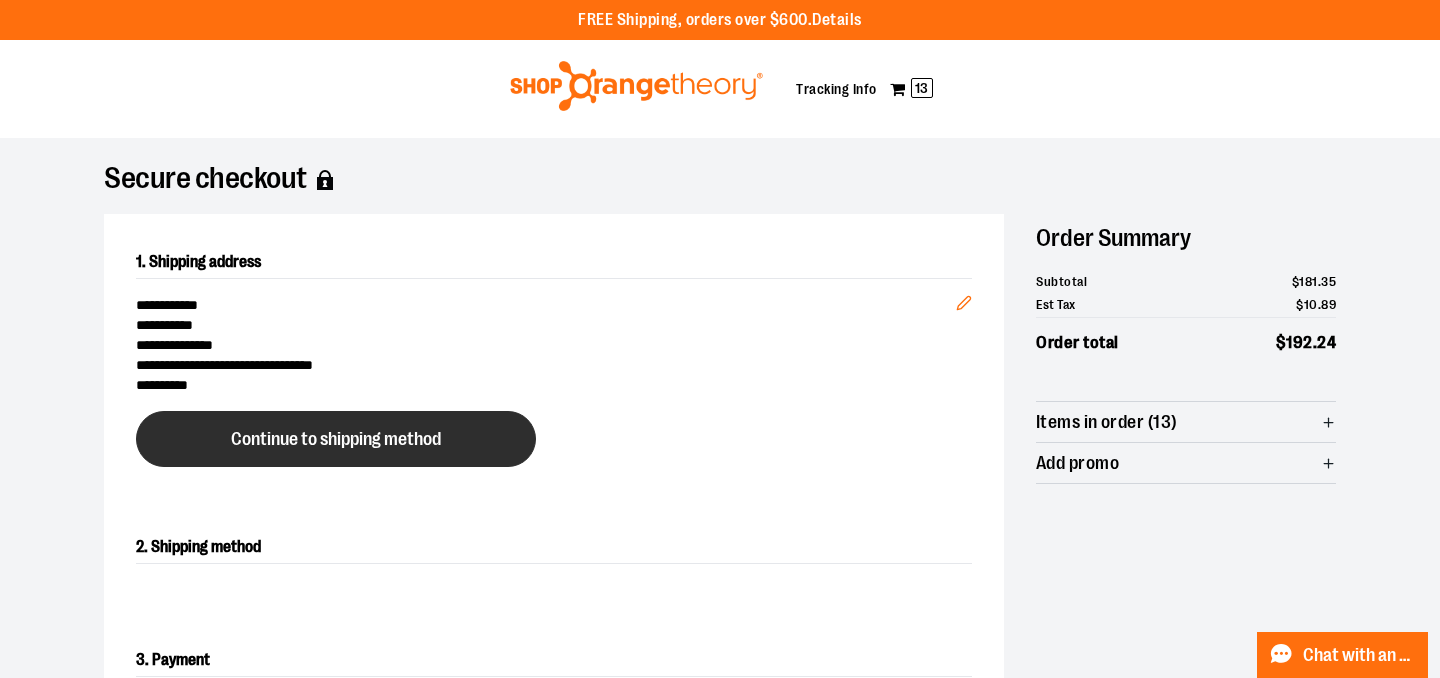 click on "Continue to shipping method" at bounding box center [336, 439] 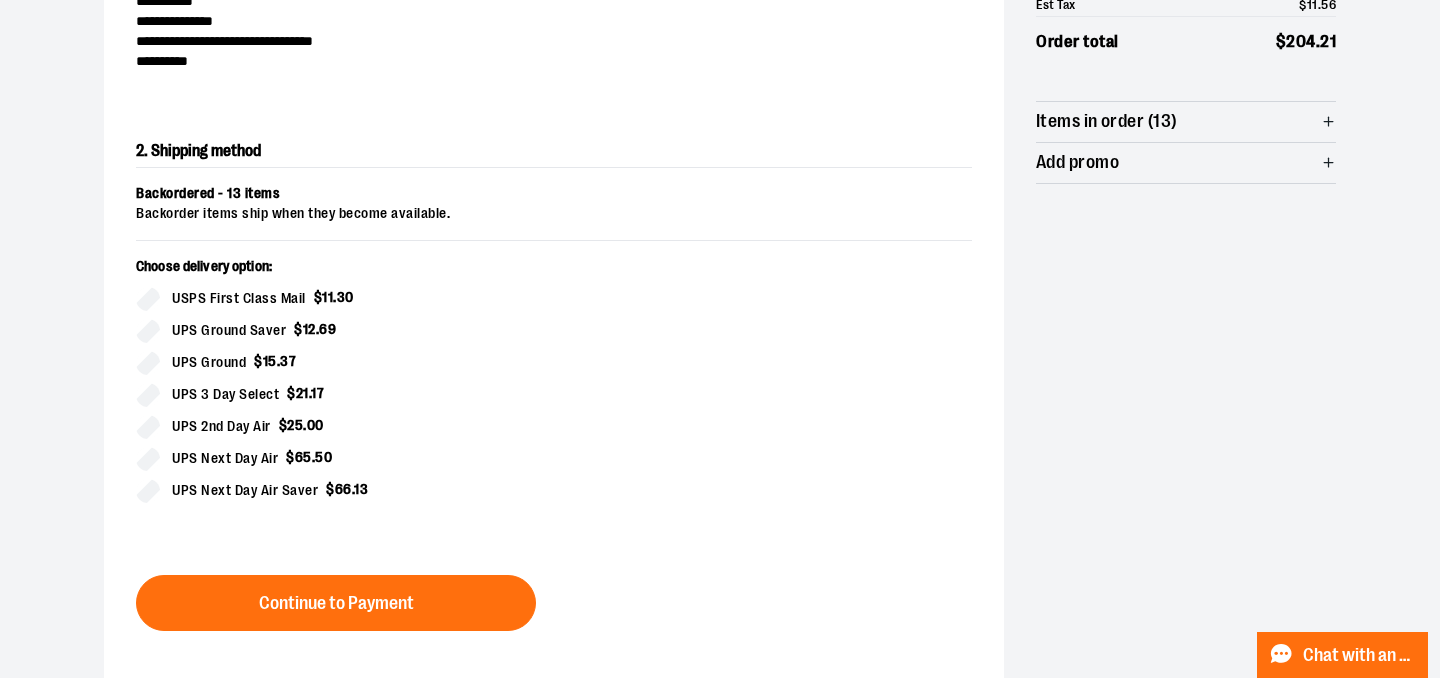 scroll, scrollTop: 341, scrollLeft: 0, axis: vertical 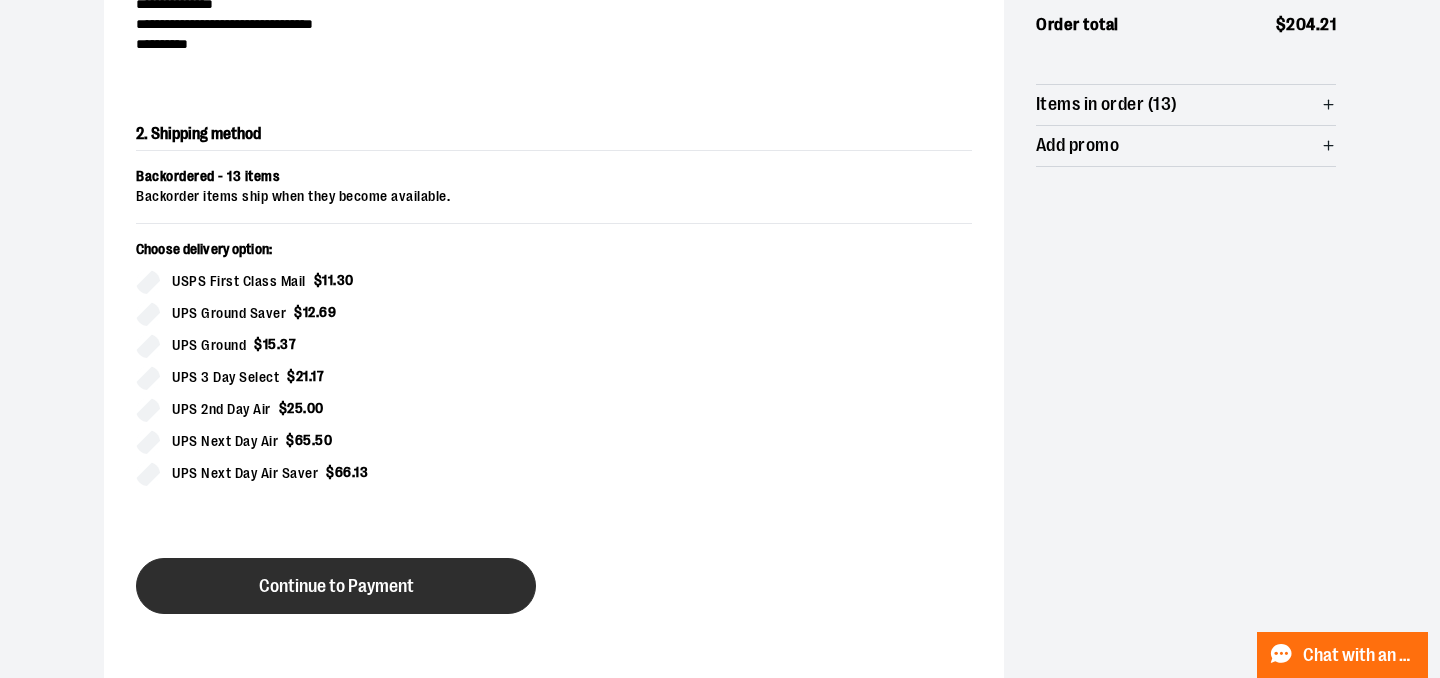 click on "Continue to Payment" at bounding box center [336, 586] 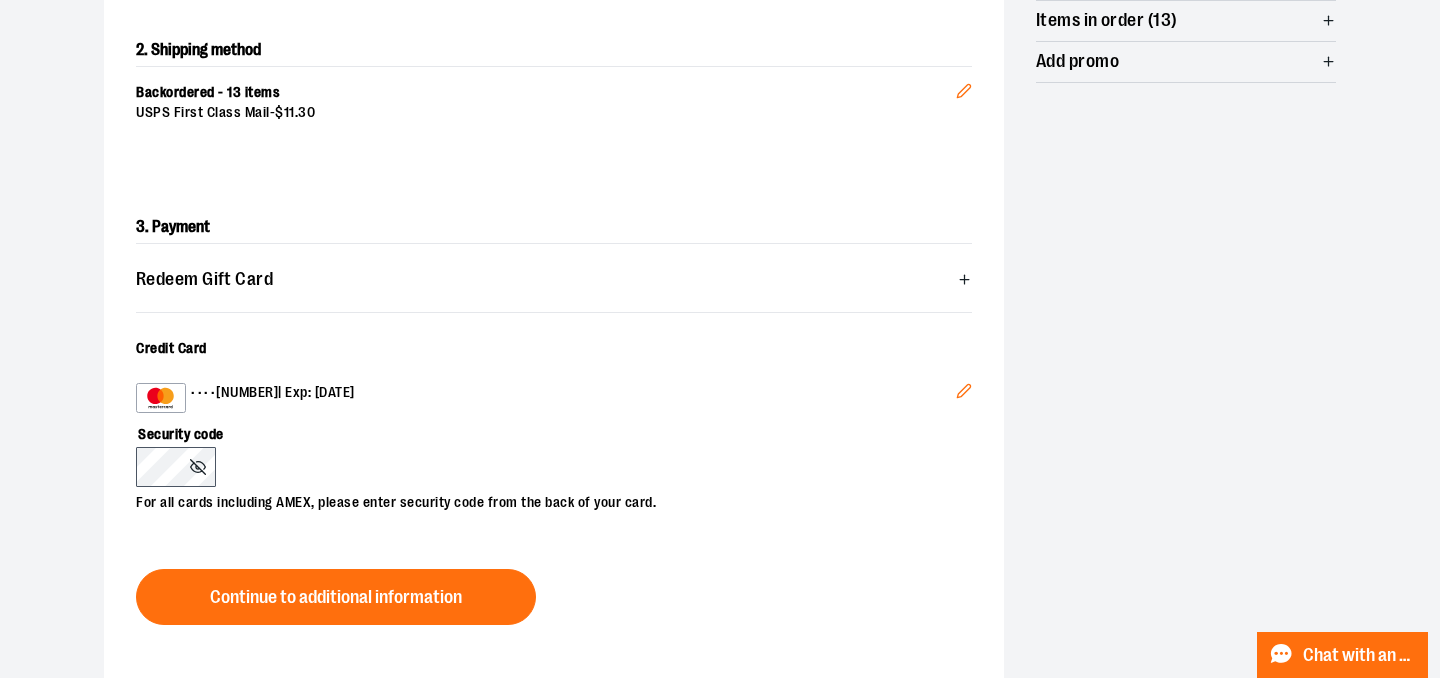 scroll, scrollTop: 482, scrollLeft: 0, axis: vertical 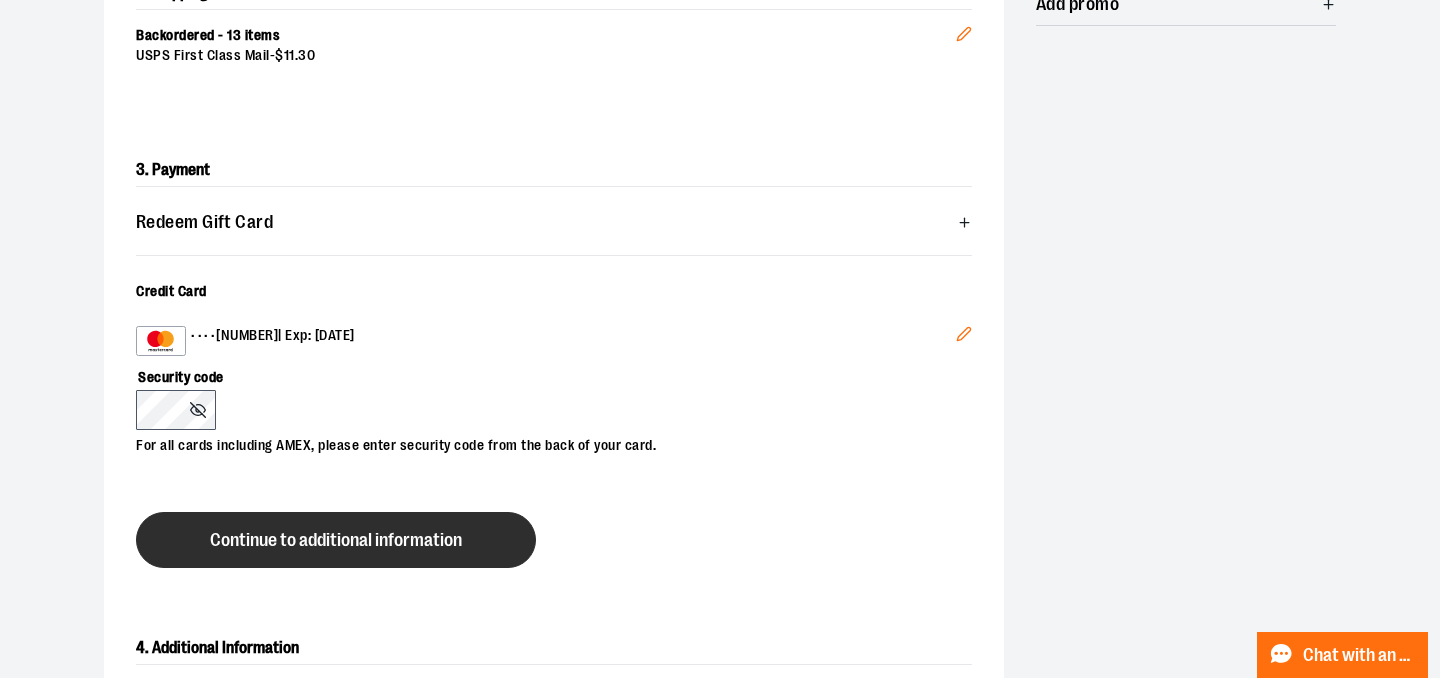 click on "Continue to additional information" at bounding box center [336, 540] 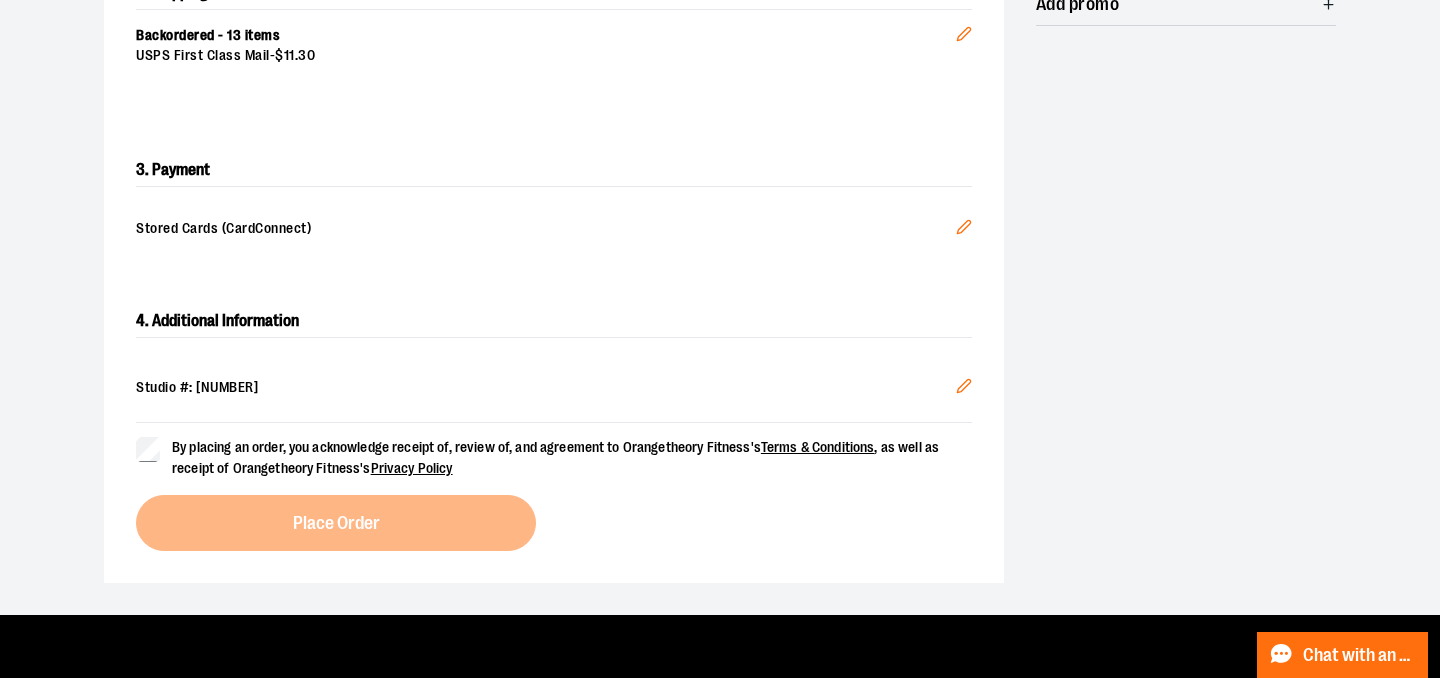 click on "By placing an order, you acknowledge receipt of, review of, and agreement to Orangetheory Fitness's  Terms & Conditions ,  as well as receipt of Orangetheory Fitness's  Privacy Policy" at bounding box center (554, 458) 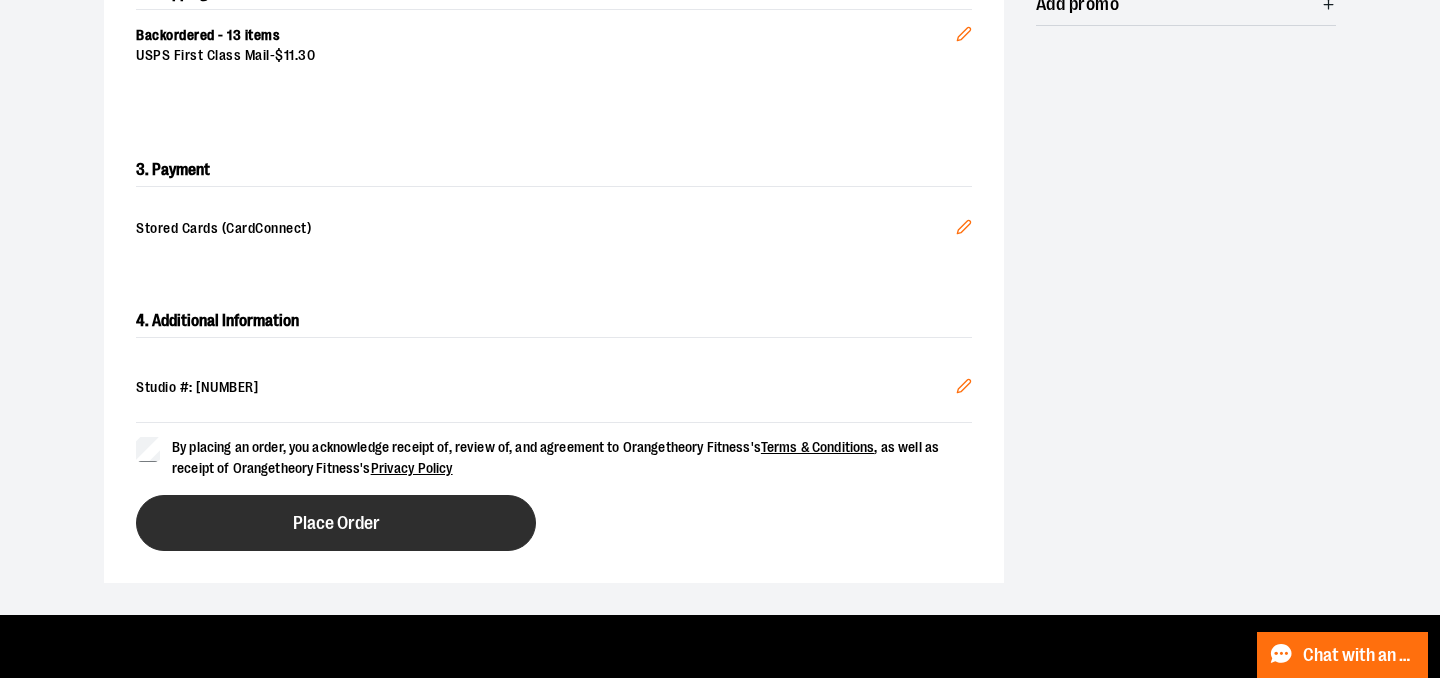 click on "Place Order" at bounding box center [336, 523] 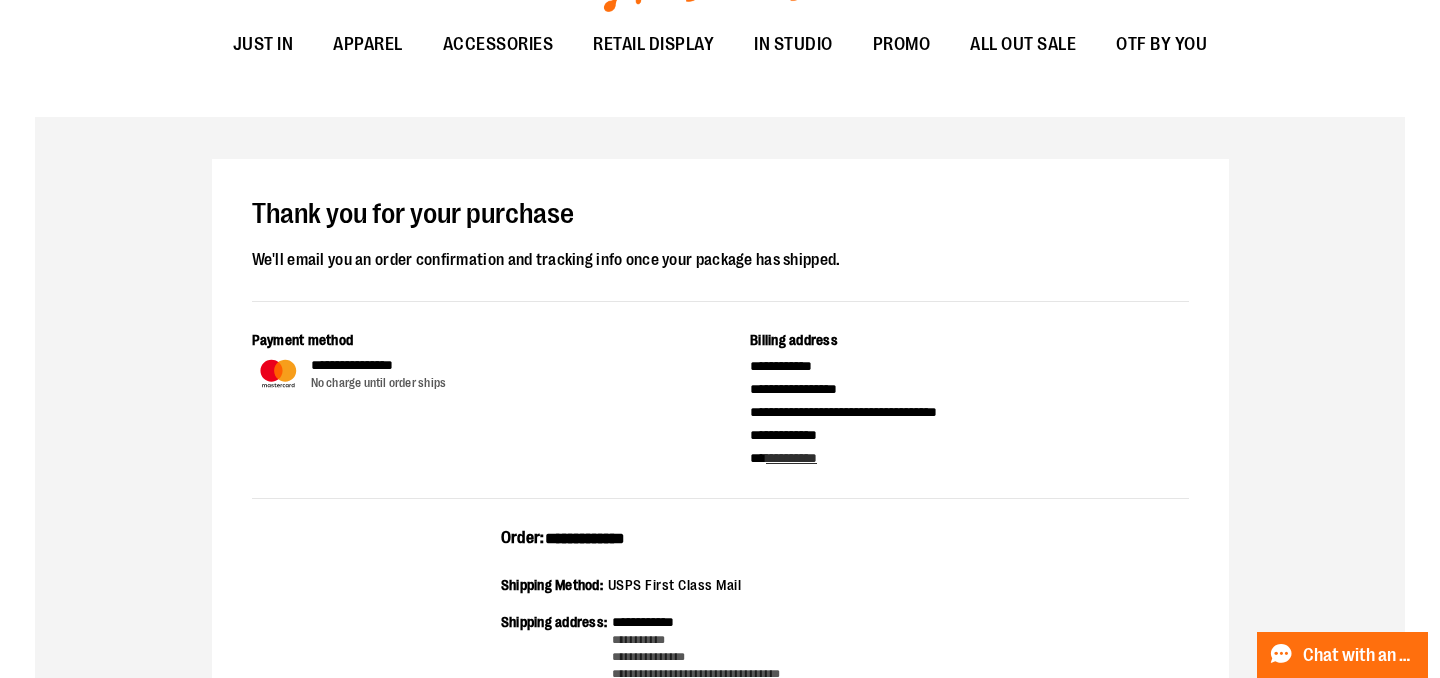scroll, scrollTop: 0, scrollLeft: 0, axis: both 